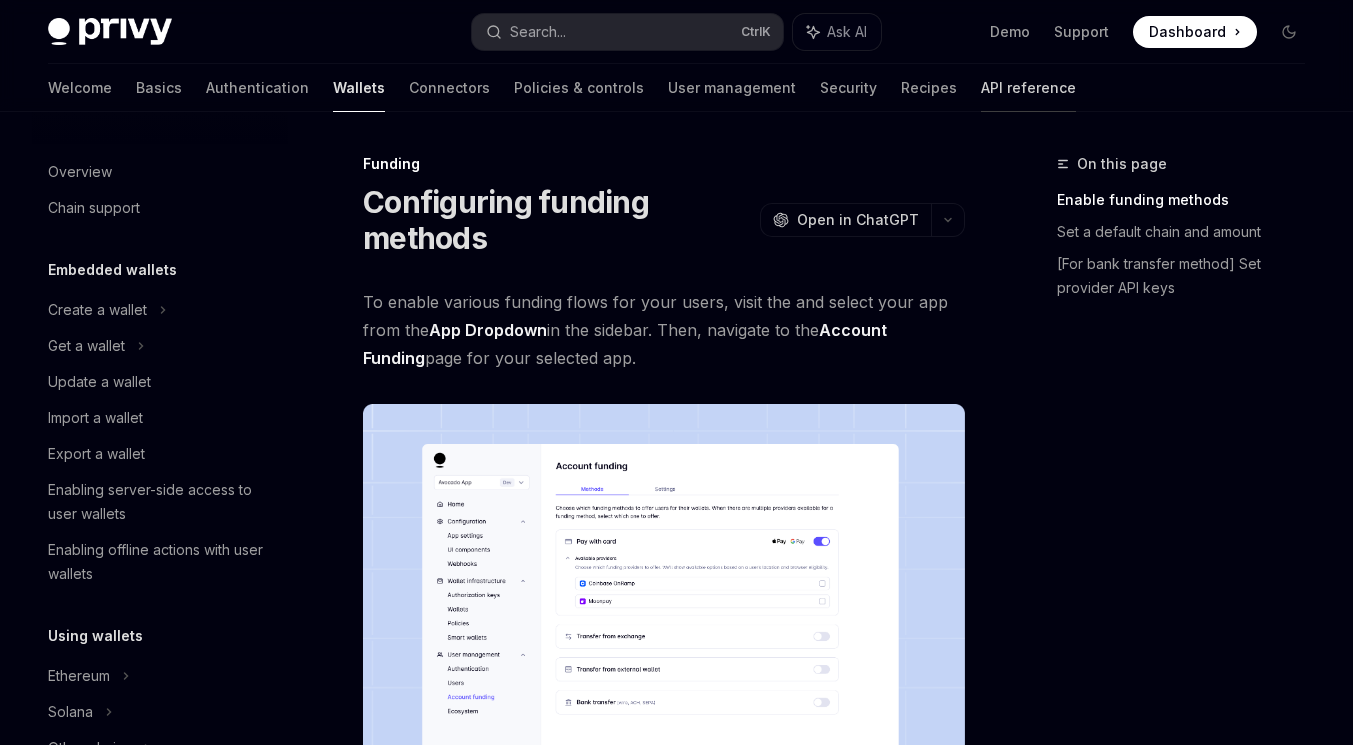scroll, scrollTop: 0, scrollLeft: 0, axis: both 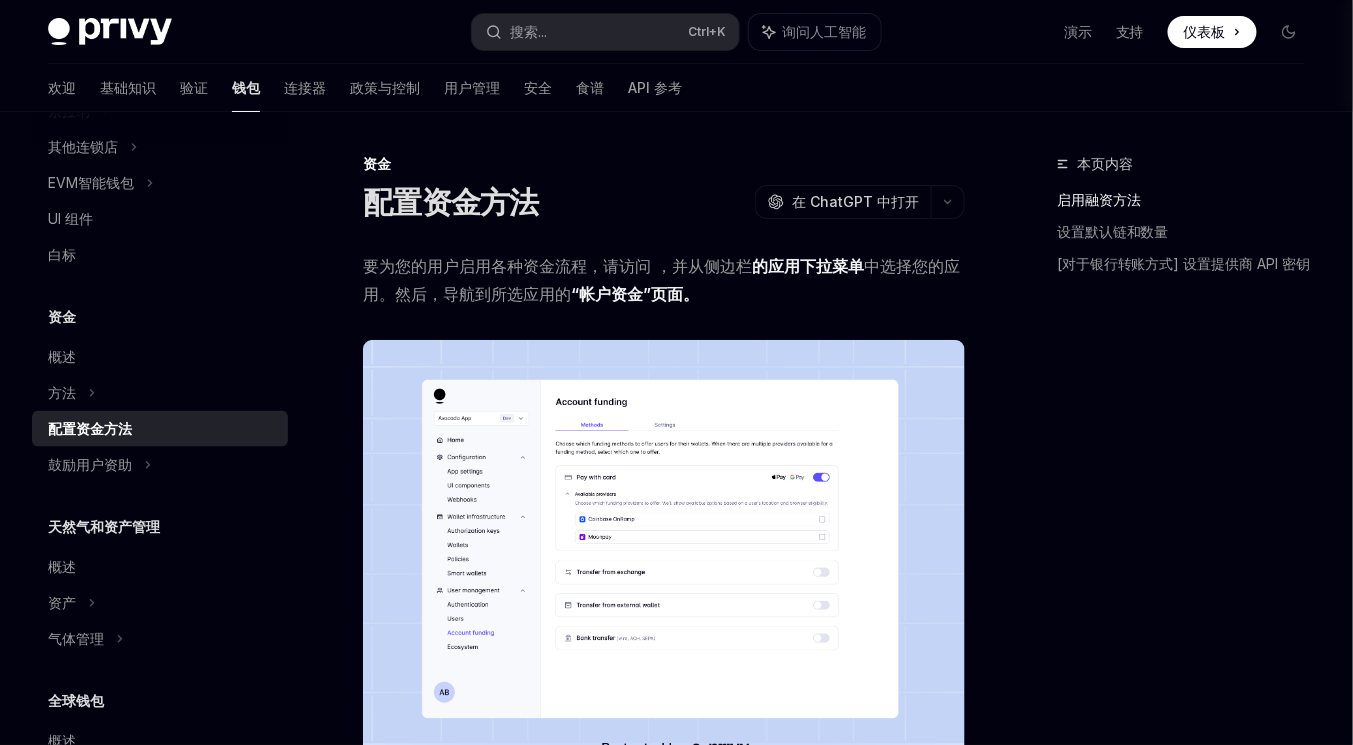 drag, startPoint x: 1110, startPoint y: 69, endPoint x: 1091, endPoint y: 423, distance: 354.50952 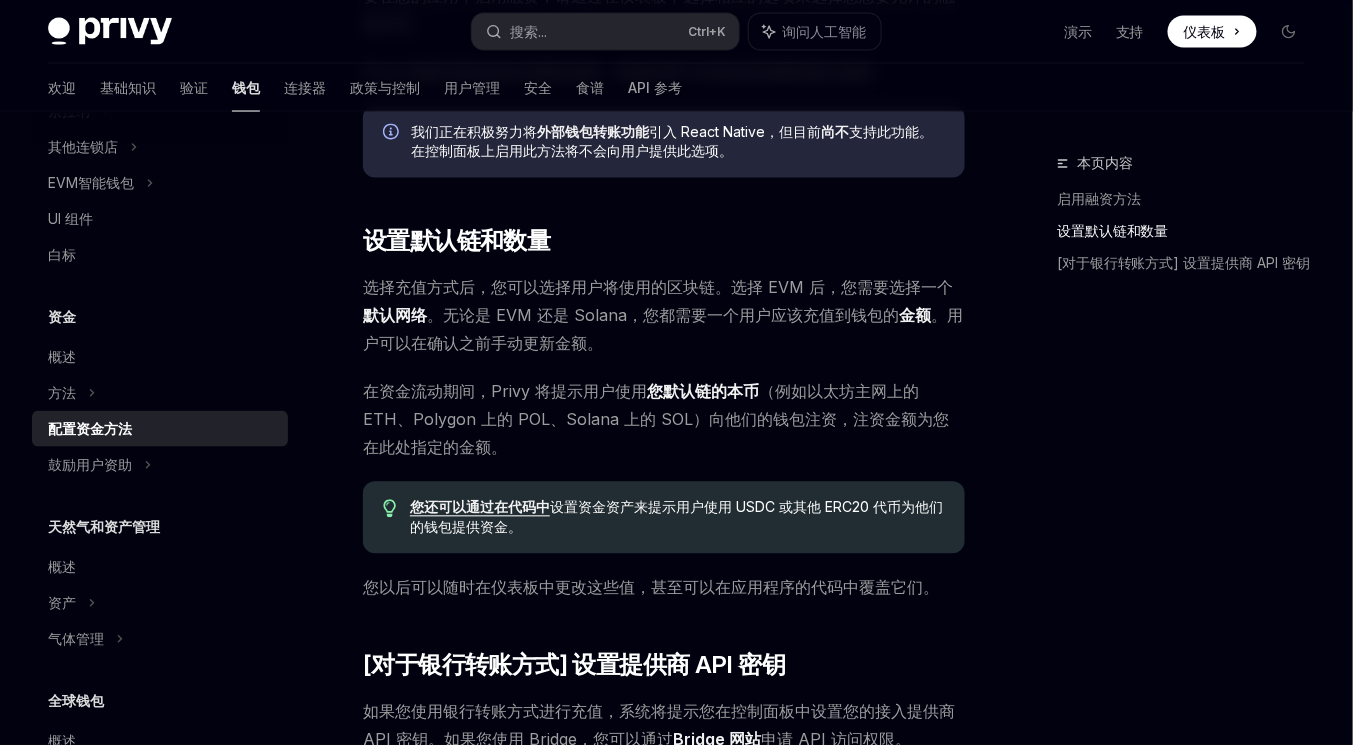 scroll, scrollTop: 944, scrollLeft: 0, axis: vertical 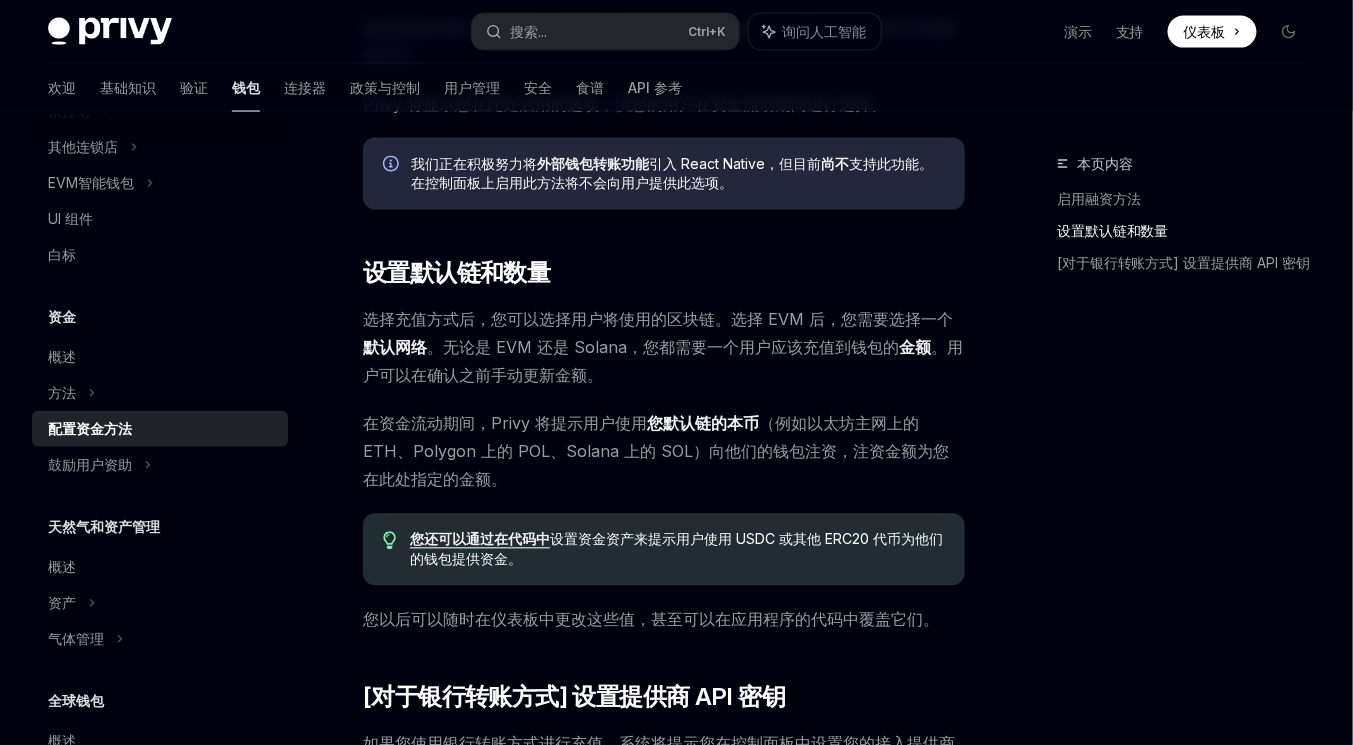 click on "您还可以通过在代码中" at bounding box center [480, 539] 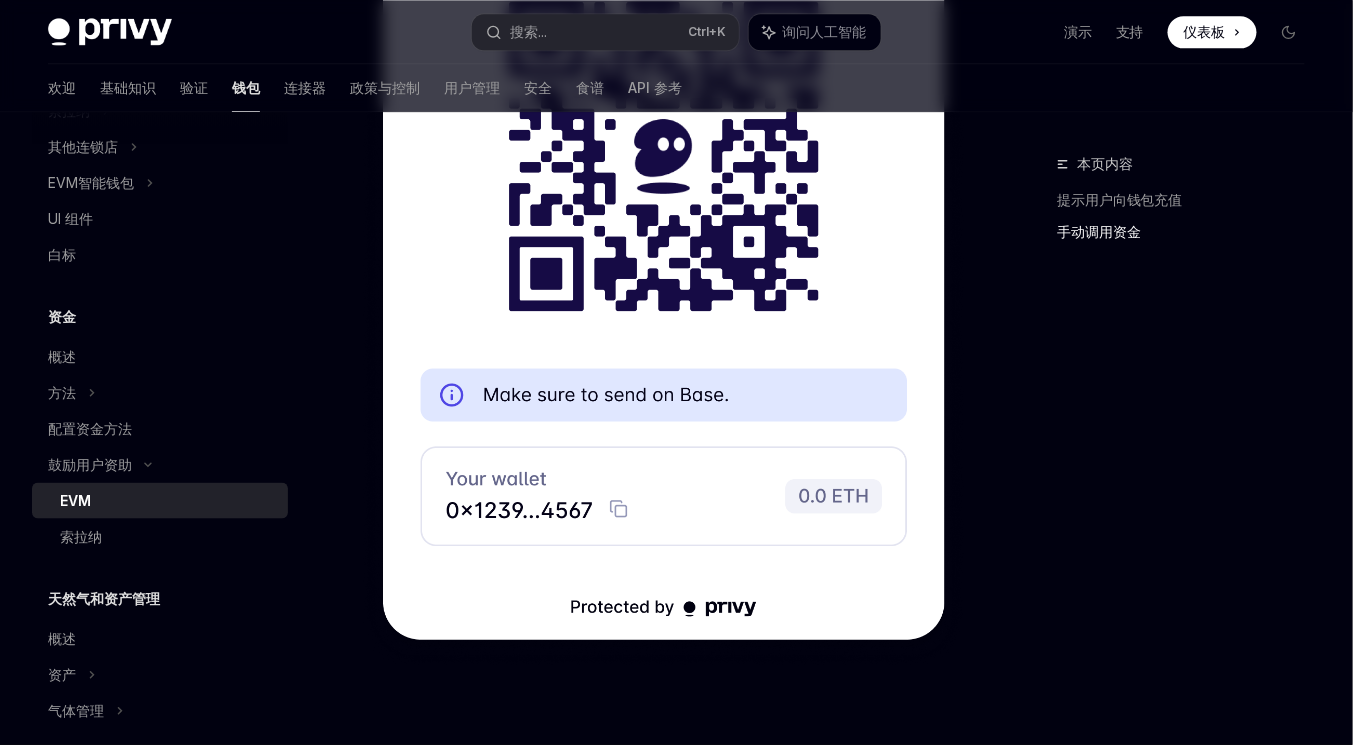 scroll, scrollTop: 5920, scrollLeft: 0, axis: vertical 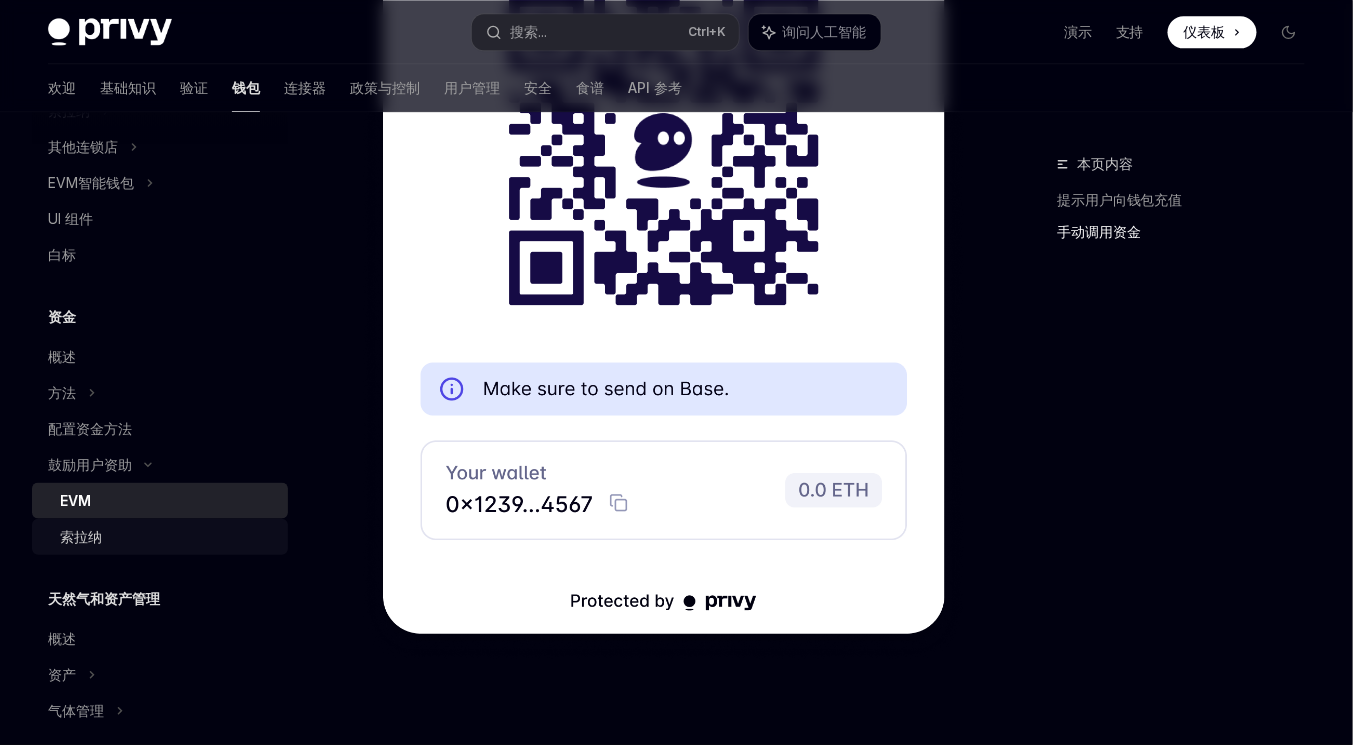 click on "索拉纳" at bounding box center (168, 537) 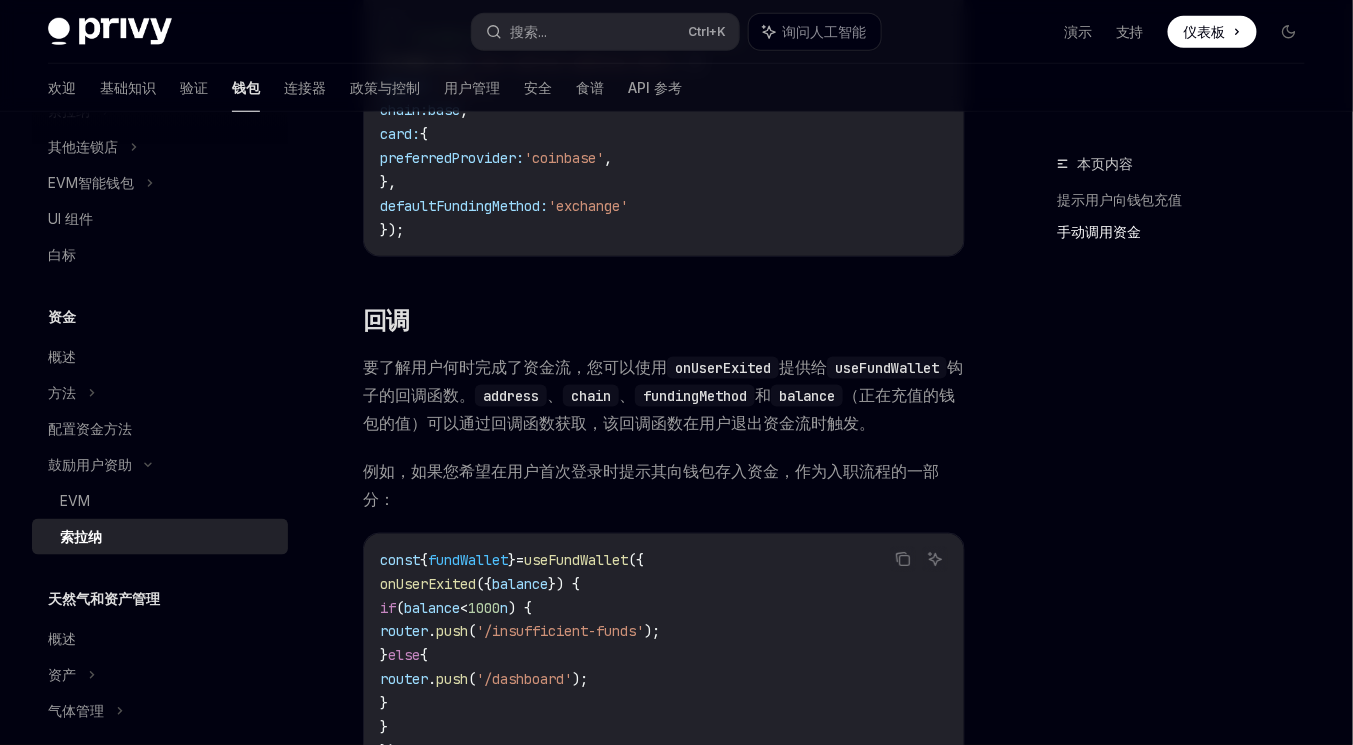 scroll, scrollTop: 2960, scrollLeft: 0, axis: vertical 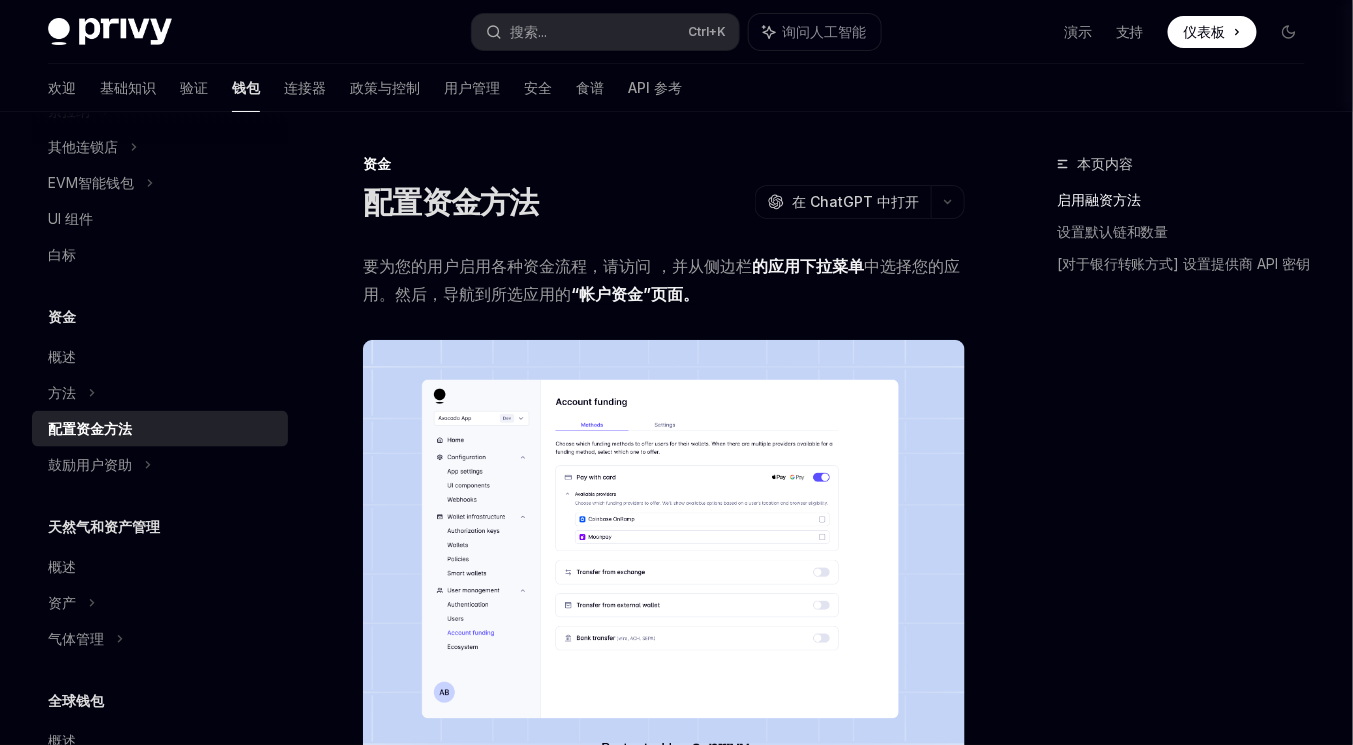drag, startPoint x: 1120, startPoint y: 69, endPoint x: 1079, endPoint y: 405, distance: 338.49225 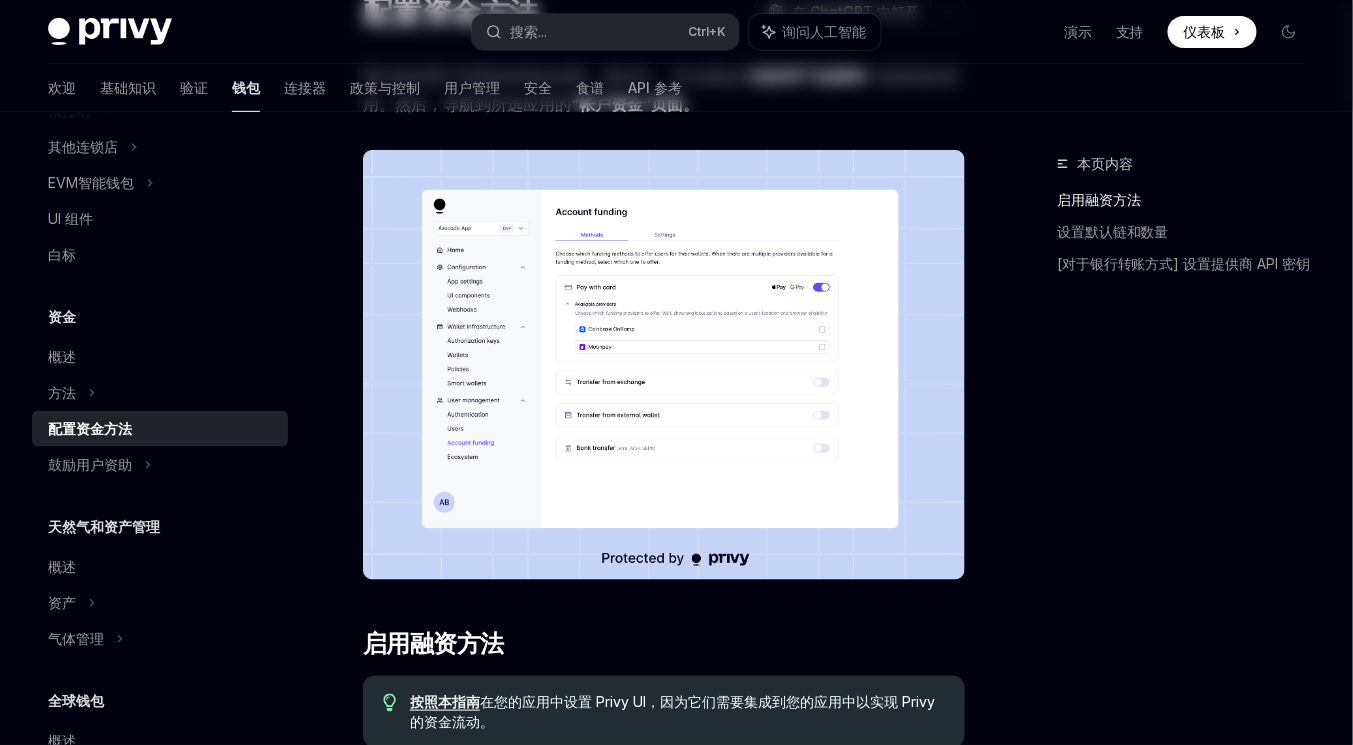 scroll, scrollTop: 0, scrollLeft: 0, axis: both 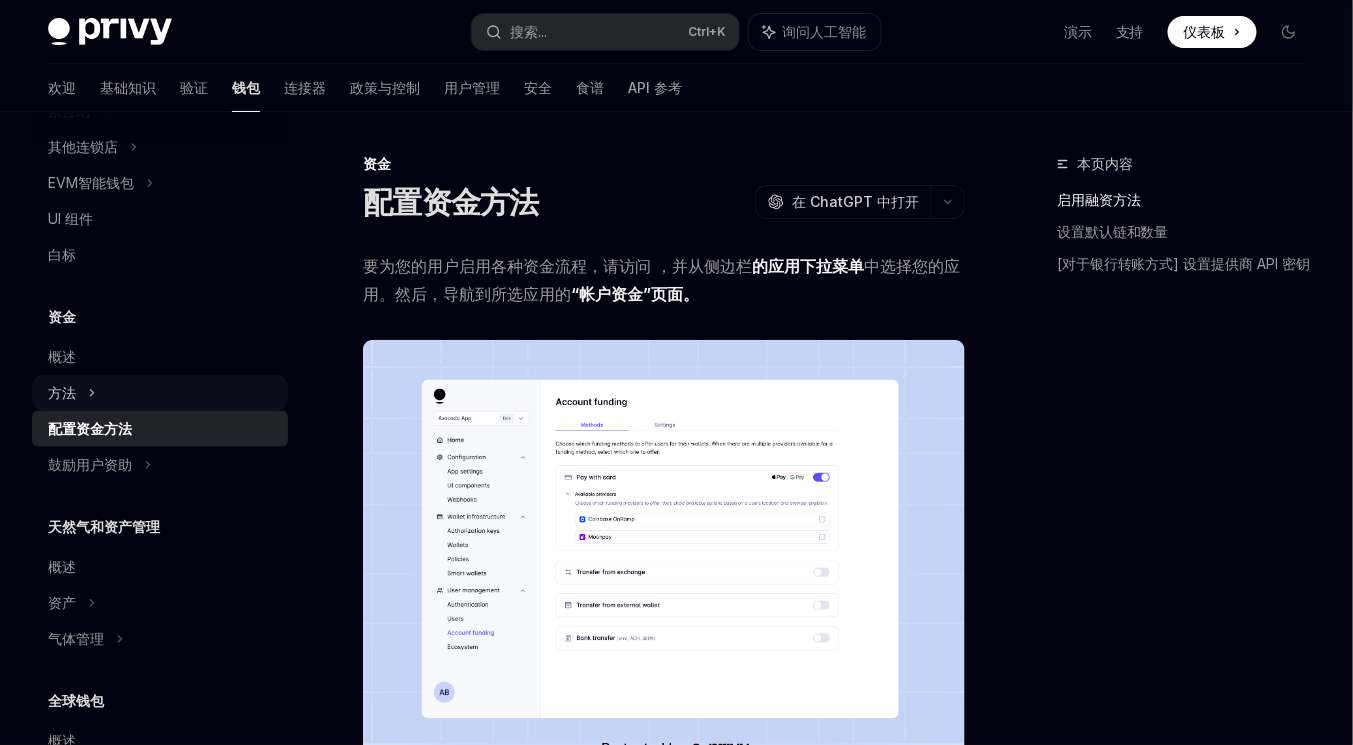 click on "方法" at bounding box center (160, -207) 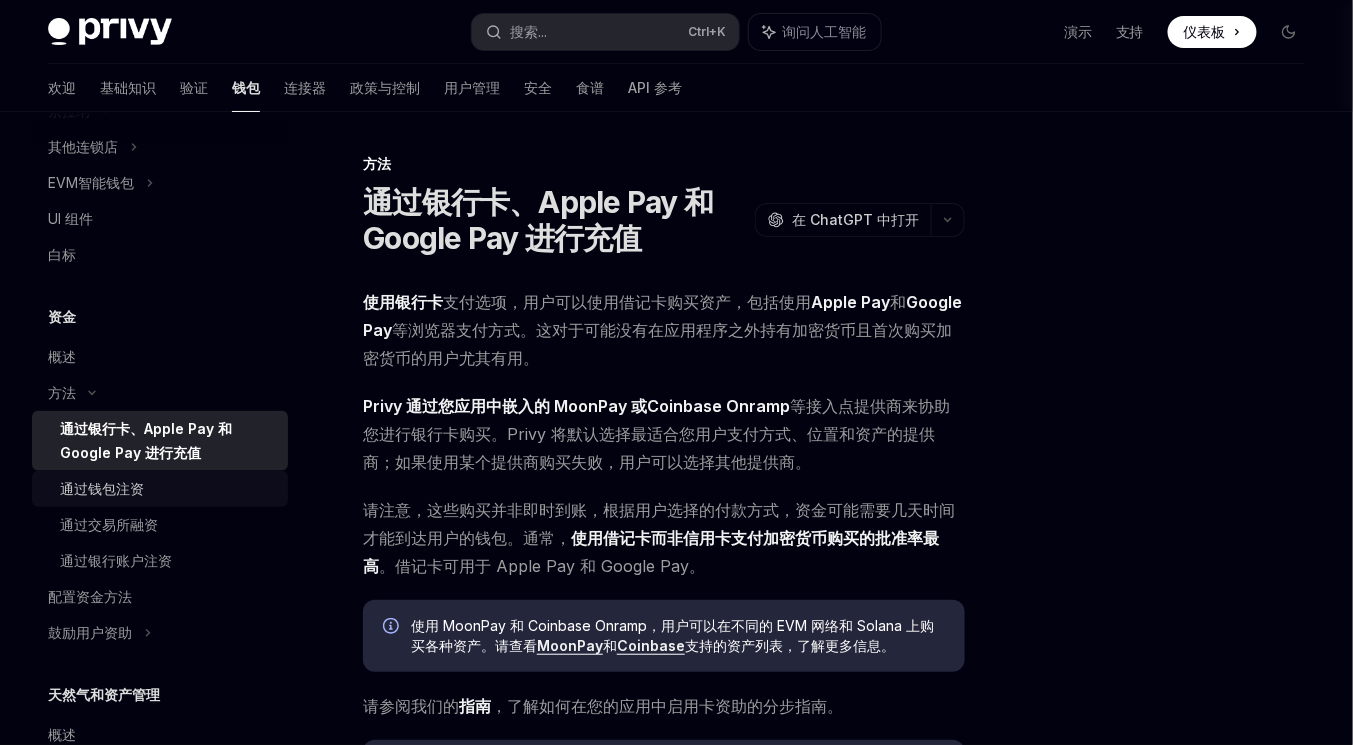 click on "通过钱包注资" at bounding box center [168, 489] 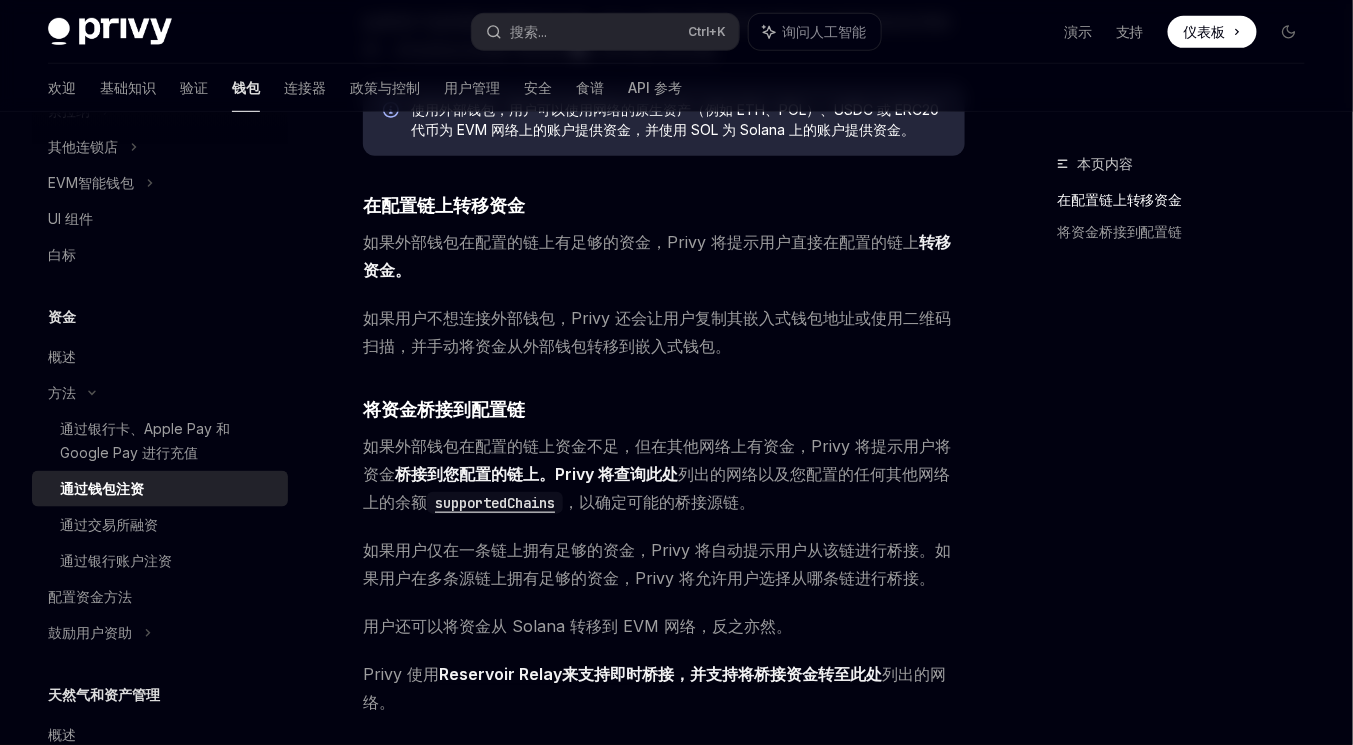 scroll, scrollTop: 400, scrollLeft: 0, axis: vertical 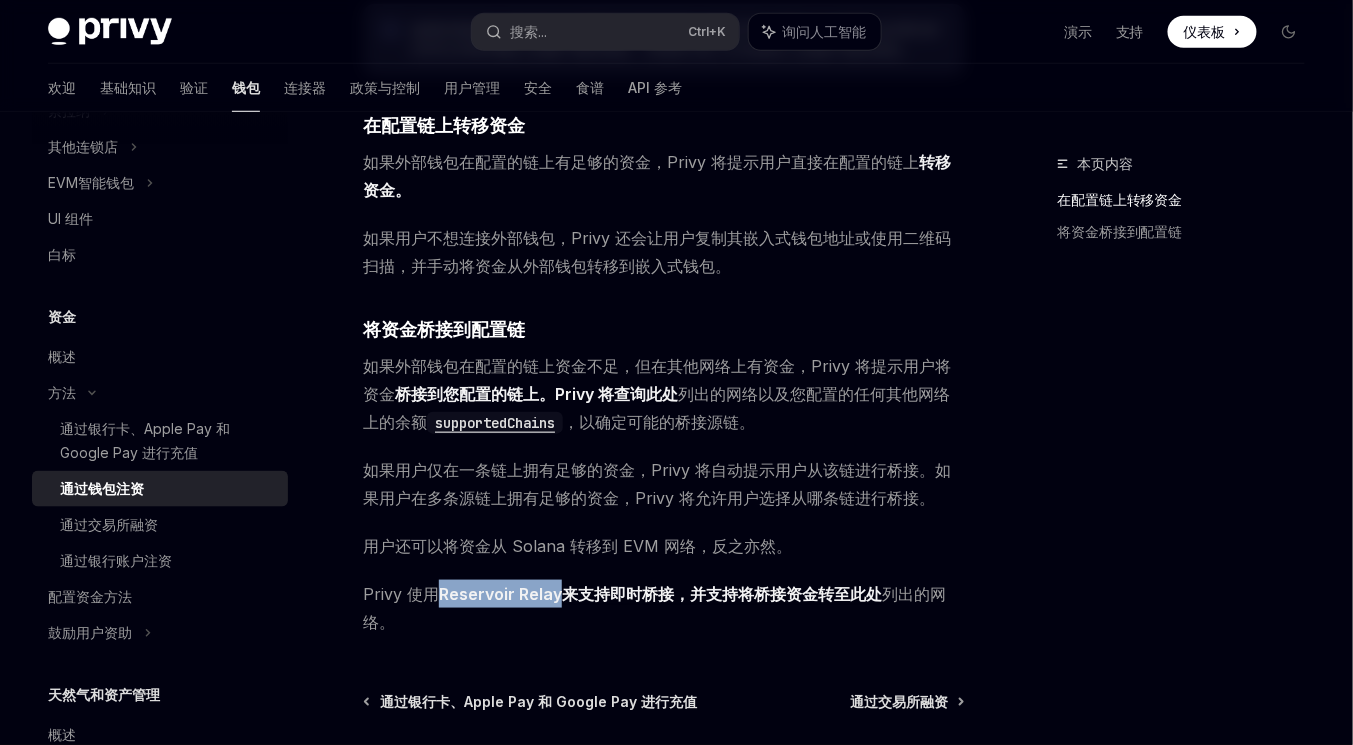 drag, startPoint x: 436, startPoint y: 590, endPoint x: 555, endPoint y: 590, distance: 119 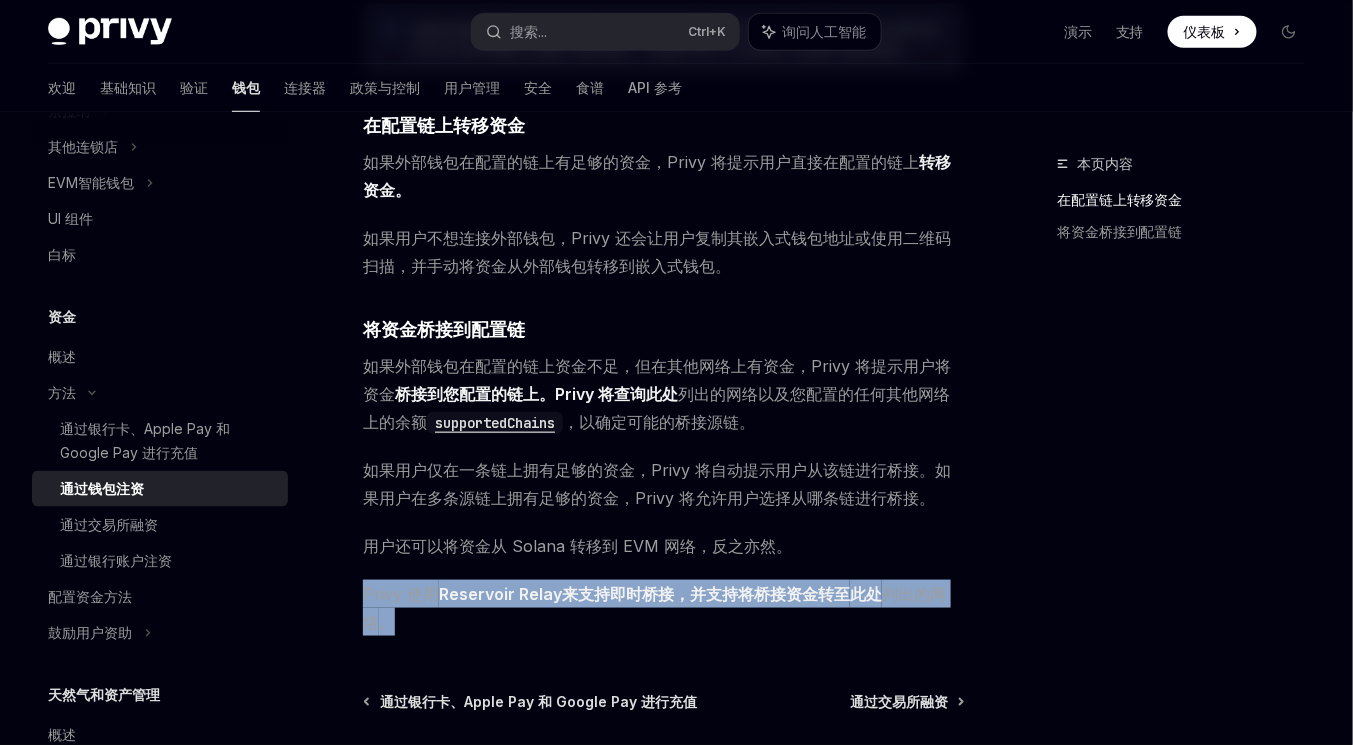 drag, startPoint x: 350, startPoint y: 596, endPoint x: 956, endPoint y: 612, distance: 606.2112 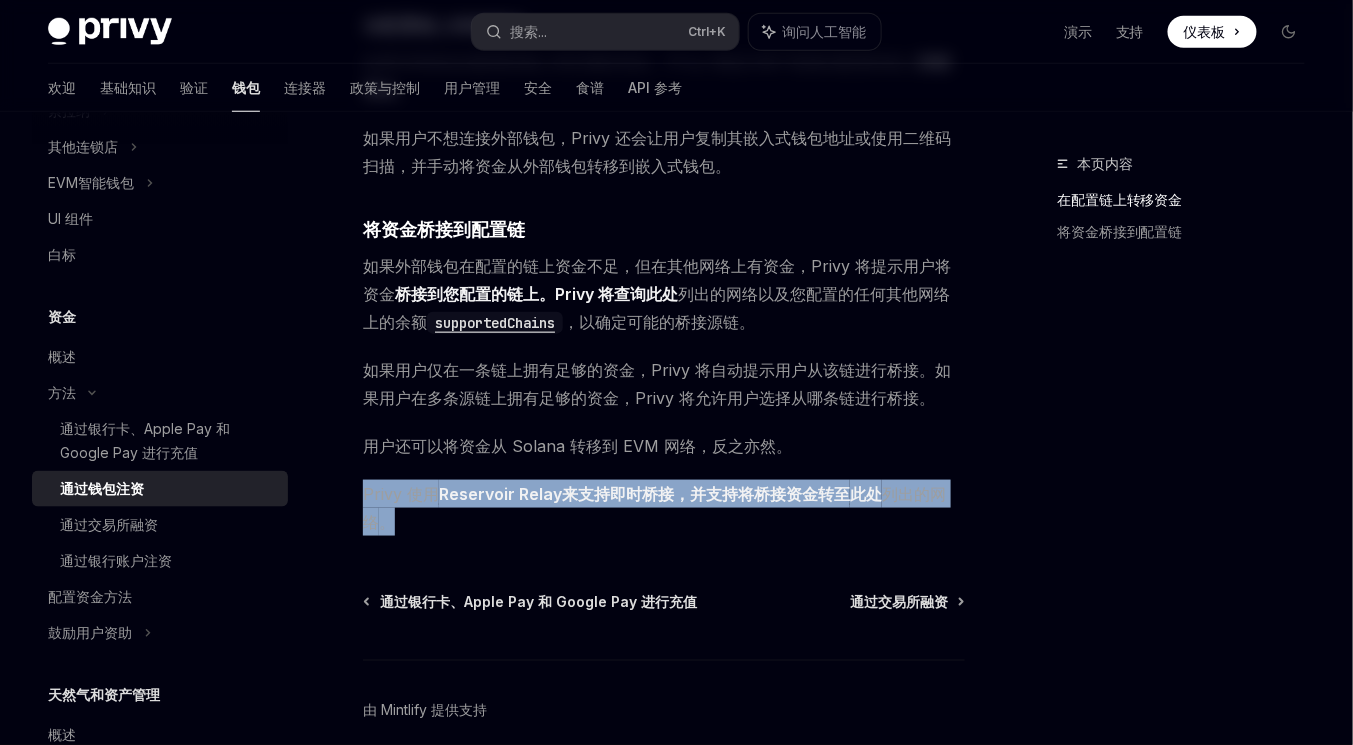 scroll, scrollTop: 587, scrollLeft: 0, axis: vertical 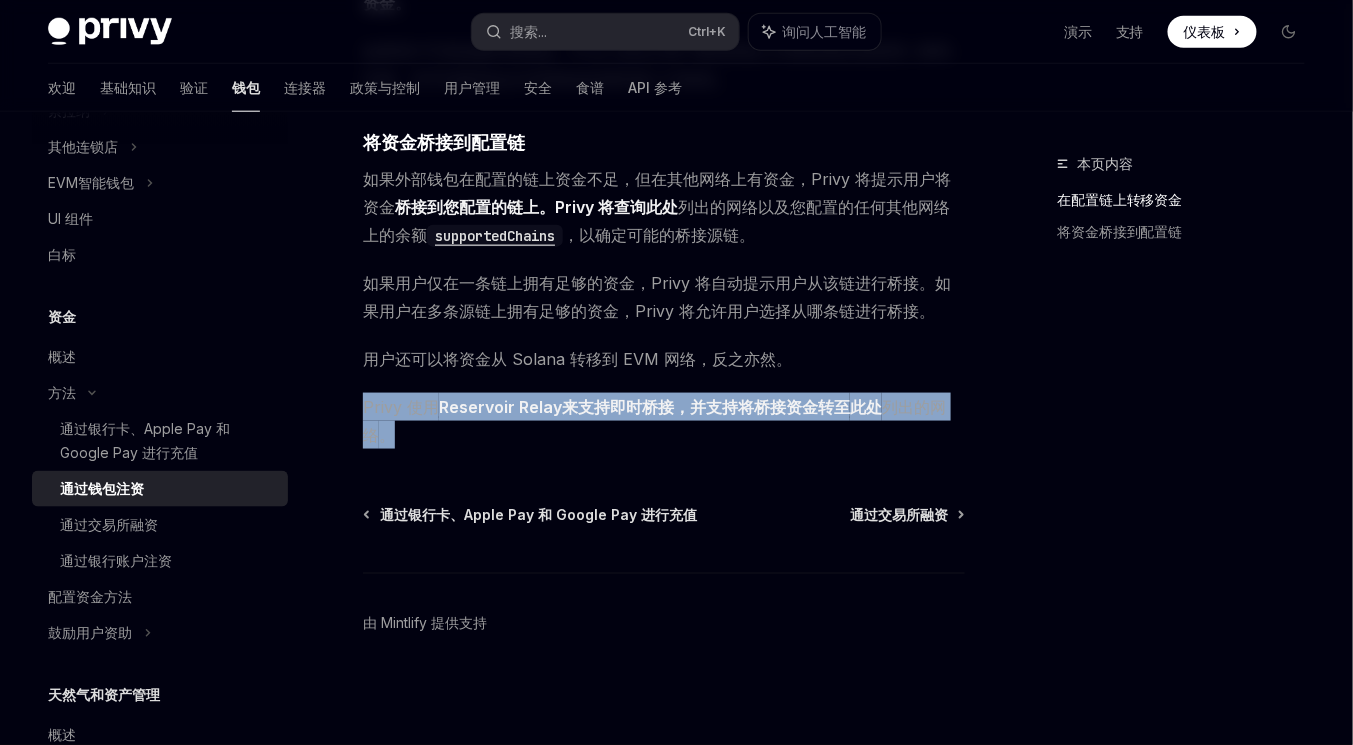 copy on "Privy 使用 Reservoir Relay来支持即时桥接，并支持将桥接资金转至 此处 列出的网络 。" 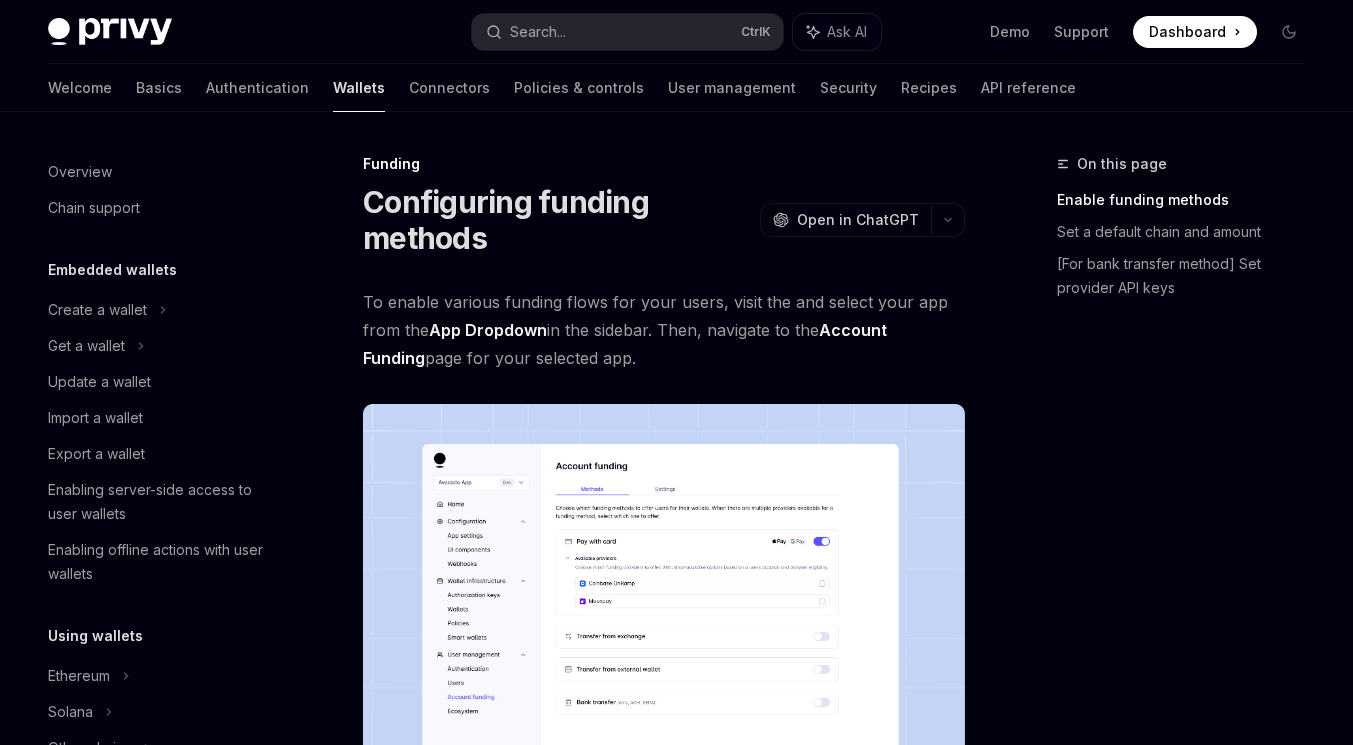 scroll, scrollTop: 0, scrollLeft: 0, axis: both 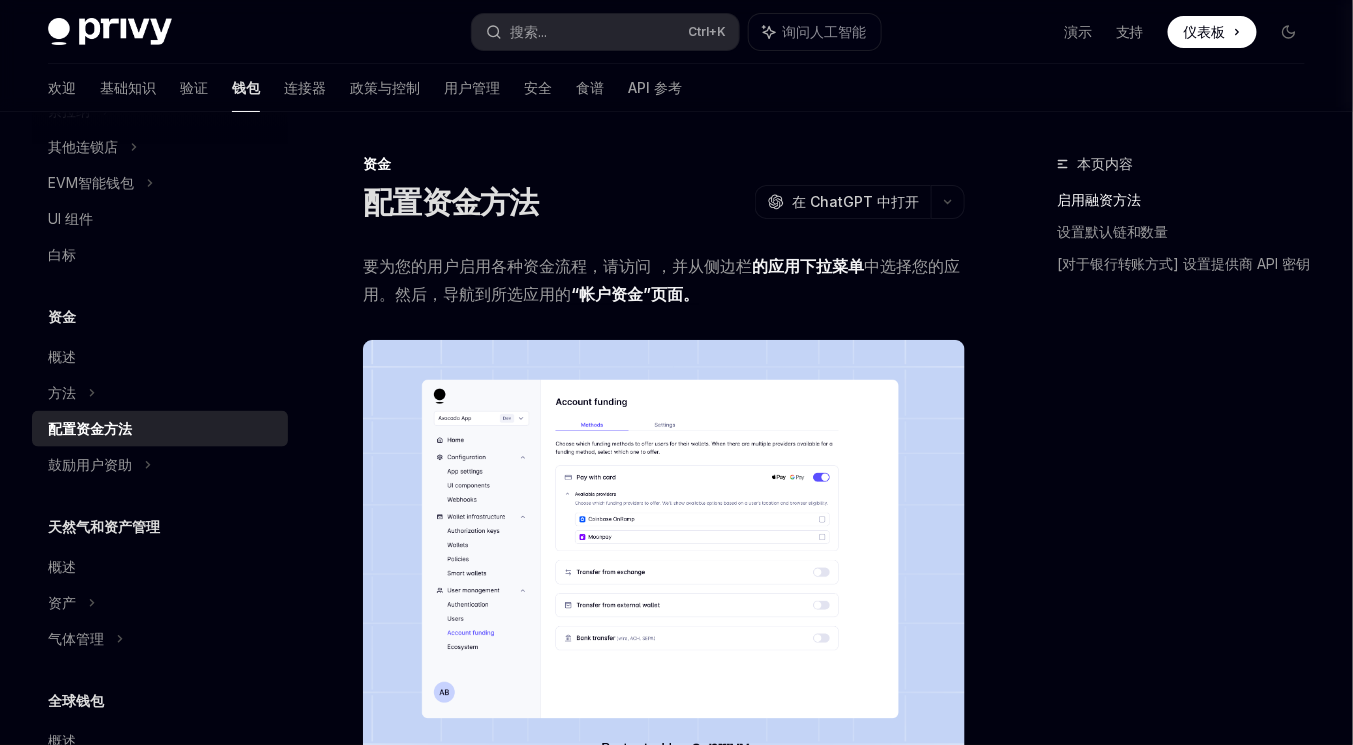 click on "本页内容 启用融资方法 设置默认链和数量 [对于银行转账方式] 设置提供商 API 密钥" at bounding box center [1169, 448] 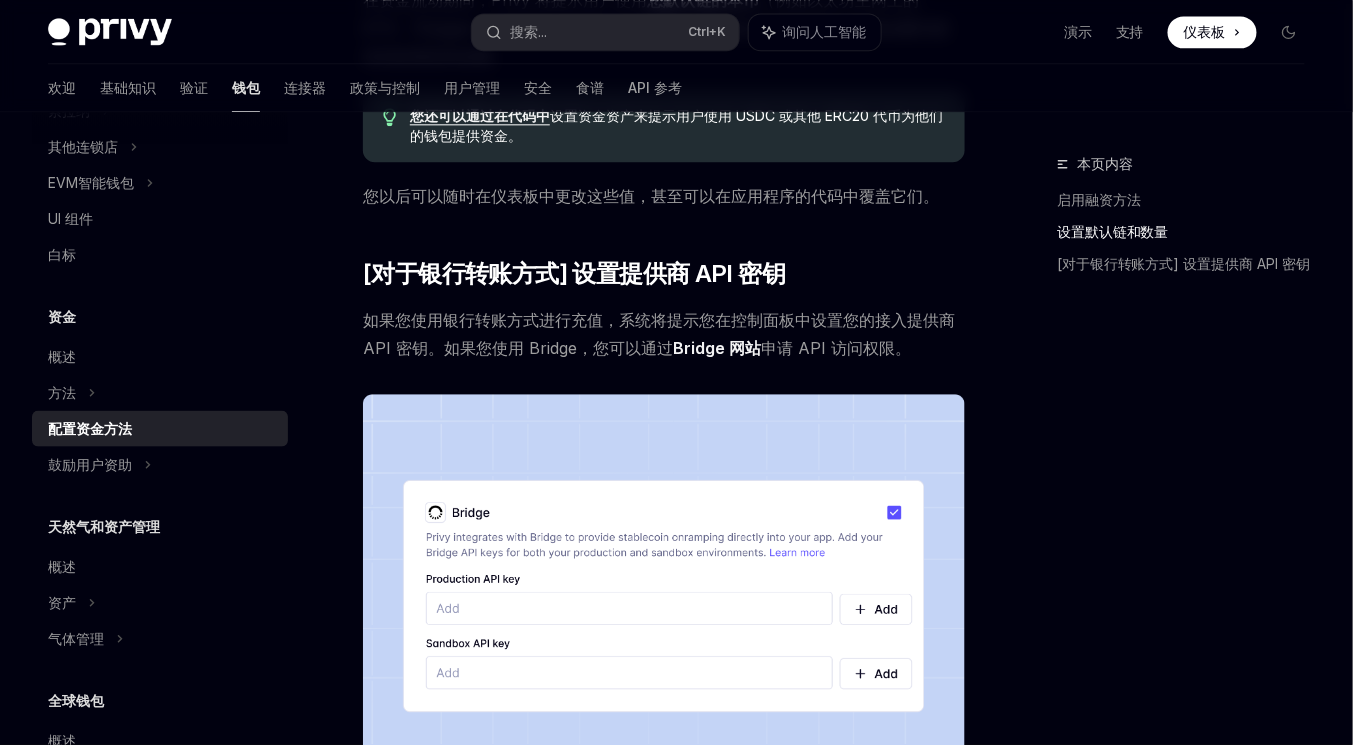 scroll, scrollTop: 1264, scrollLeft: 0, axis: vertical 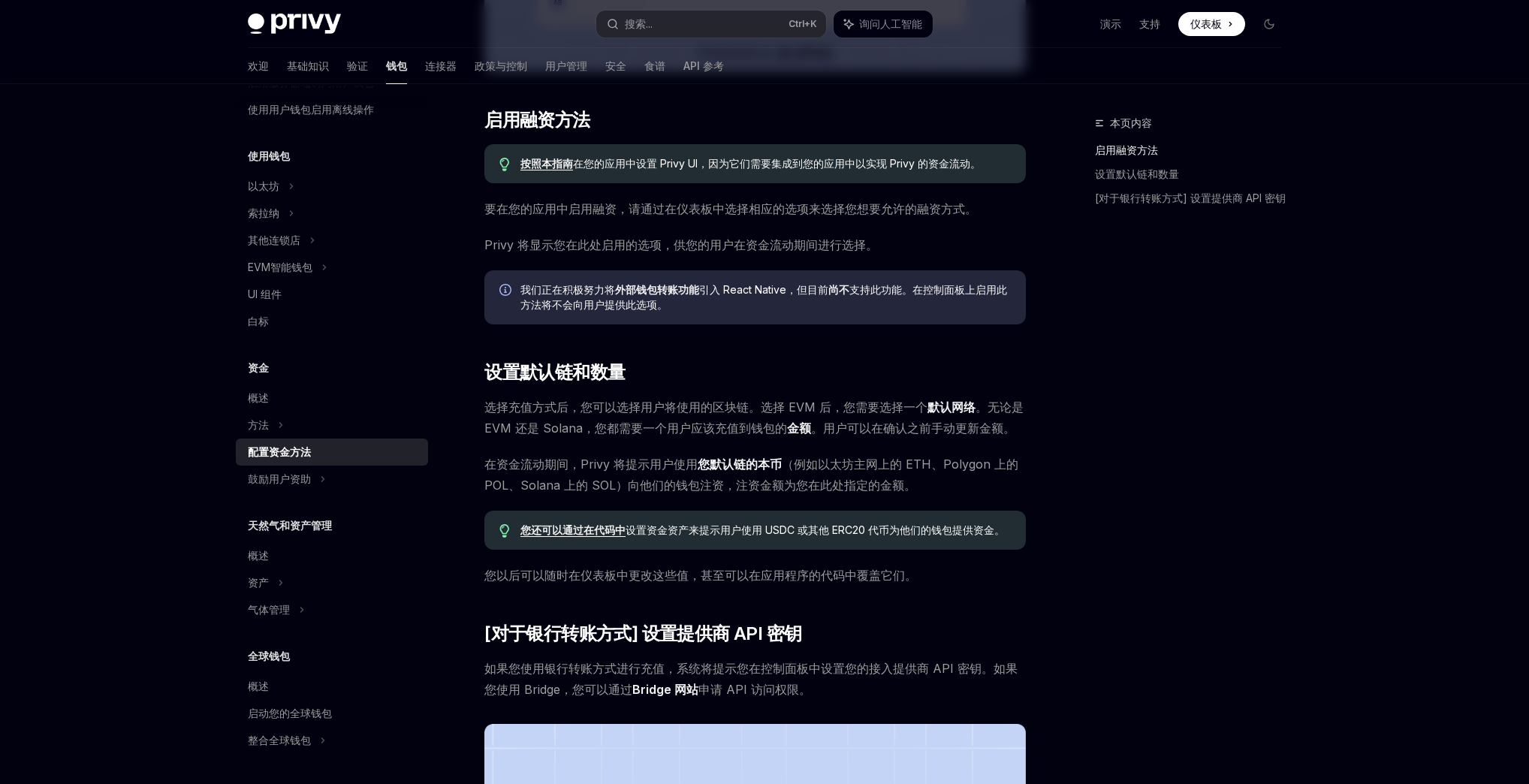 click on "本页内容 启用融资方法 设置默认链和数量 [对于银行转账方式] 设置提供商 API 密钥" at bounding box center [1179, 449] 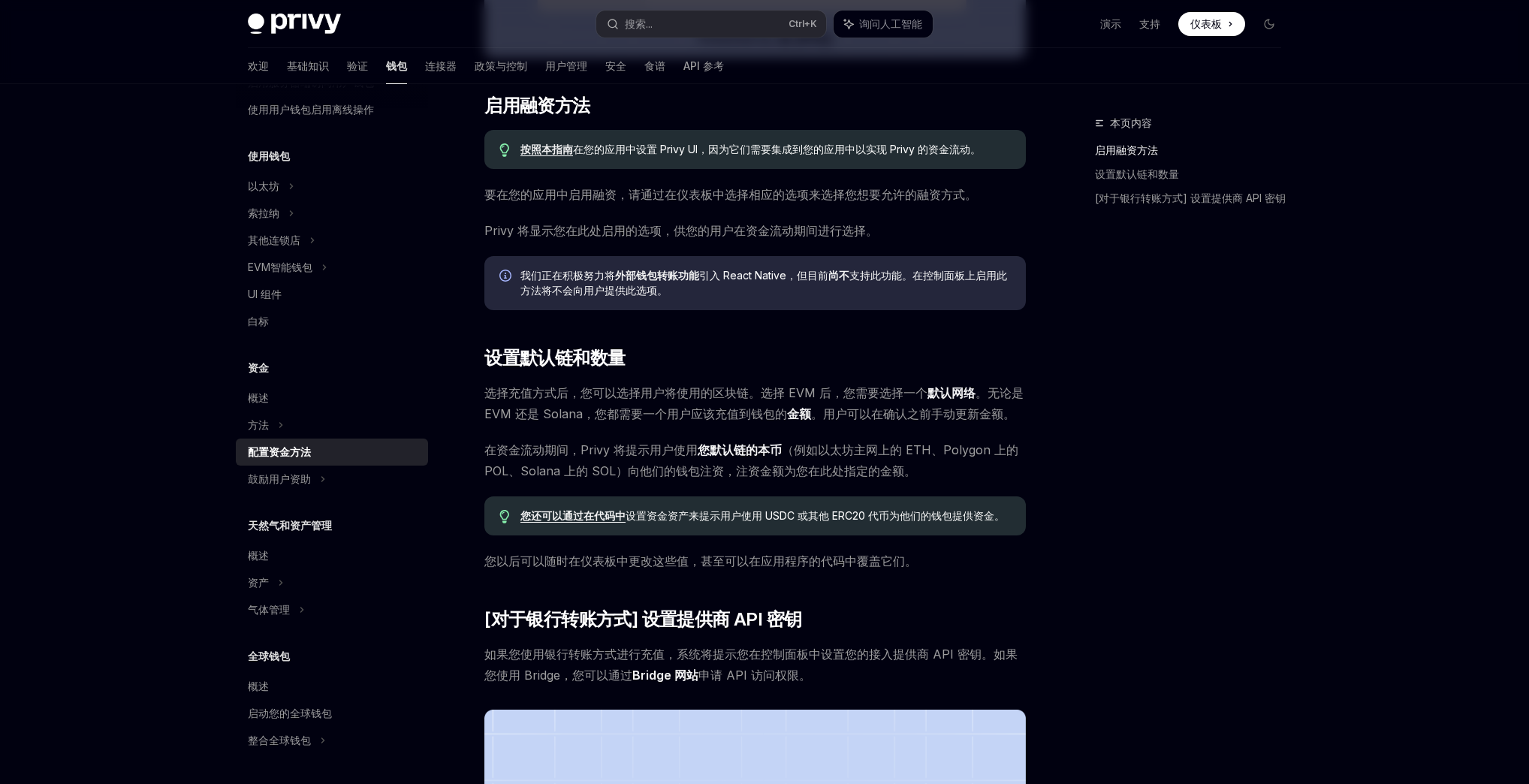 scroll, scrollTop: 579, scrollLeft: 0, axis: vertical 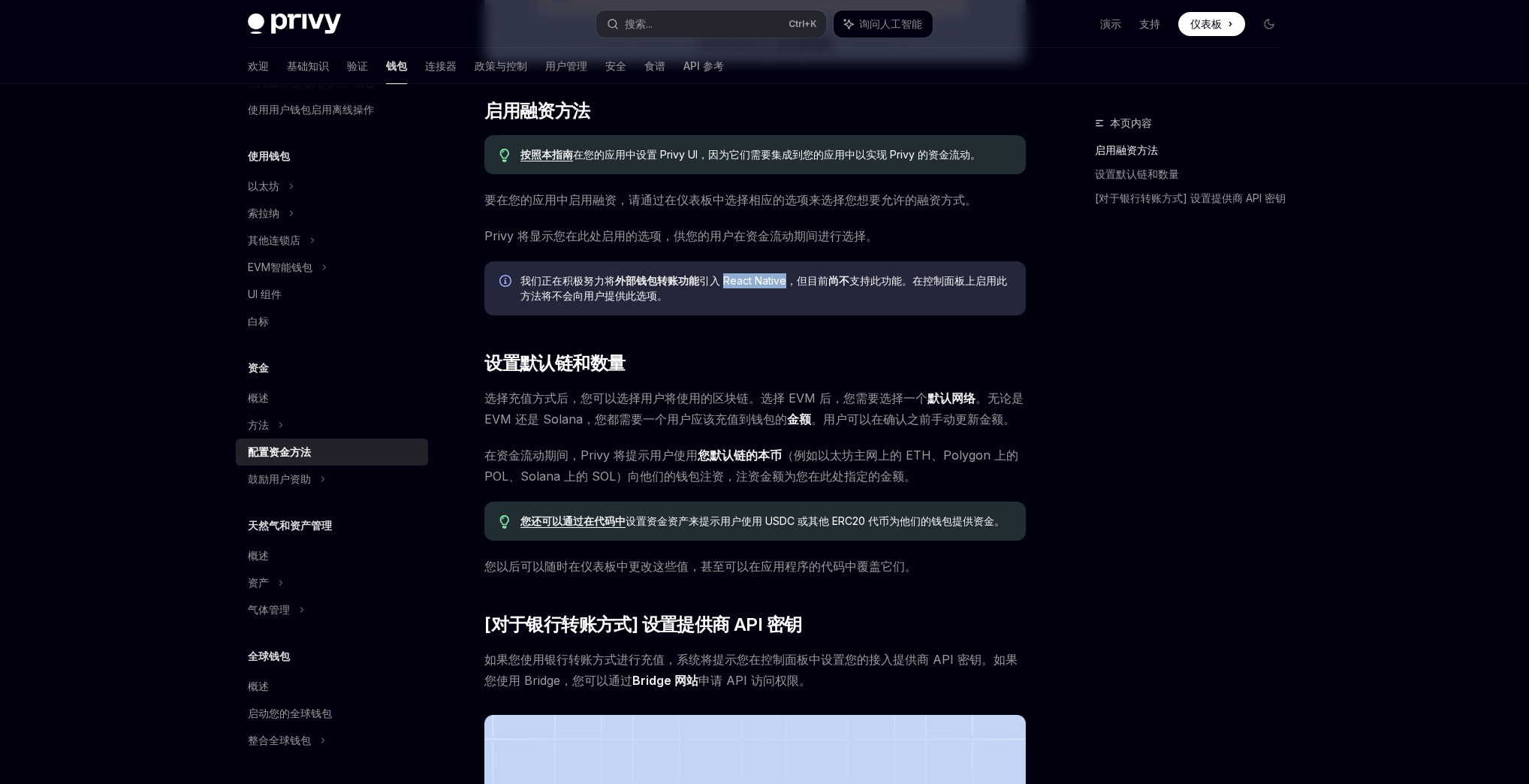 drag, startPoint x: 723, startPoint y: 279, endPoint x: 787, endPoint y: 279, distance: 64 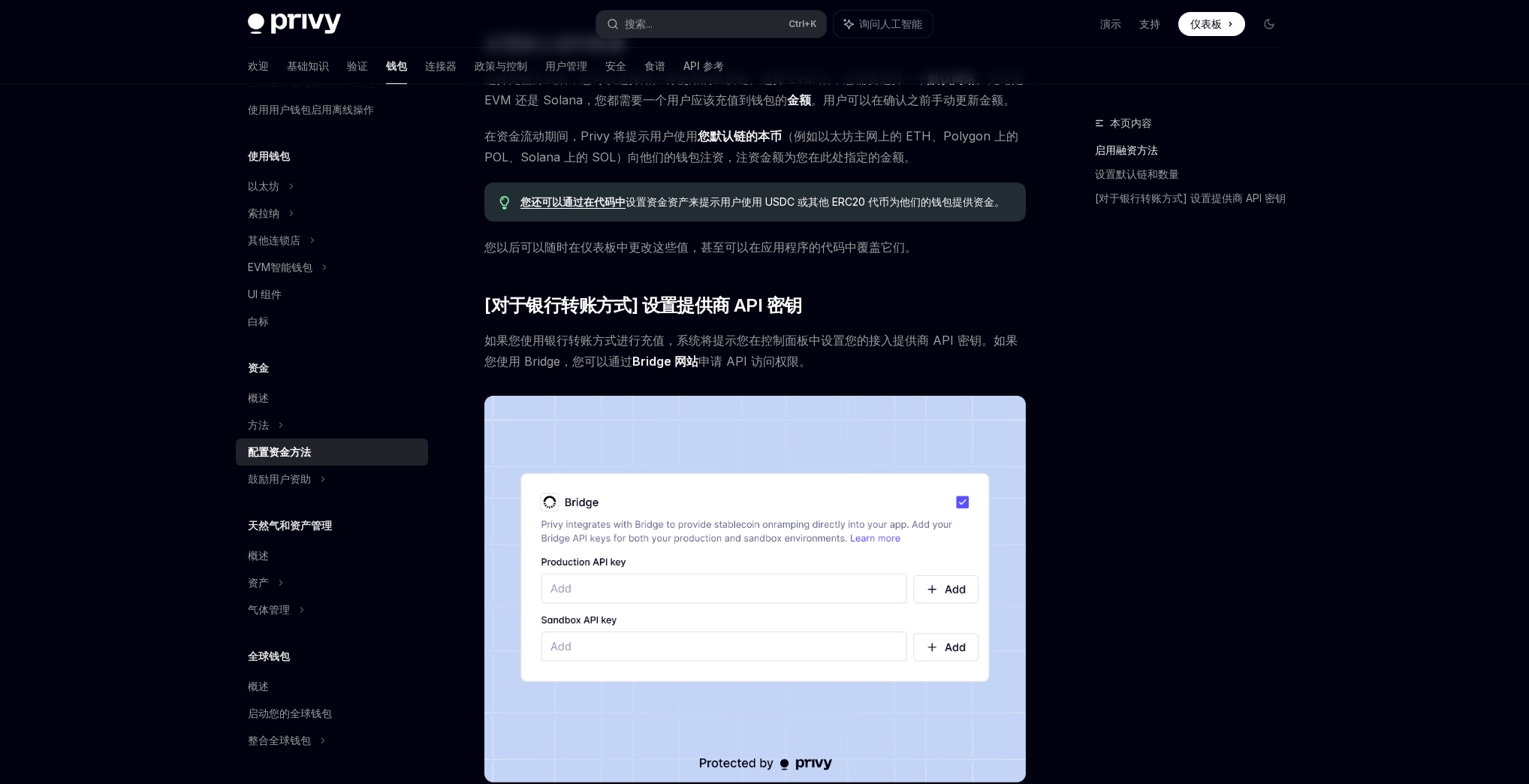 scroll, scrollTop: 901, scrollLeft: 0, axis: vertical 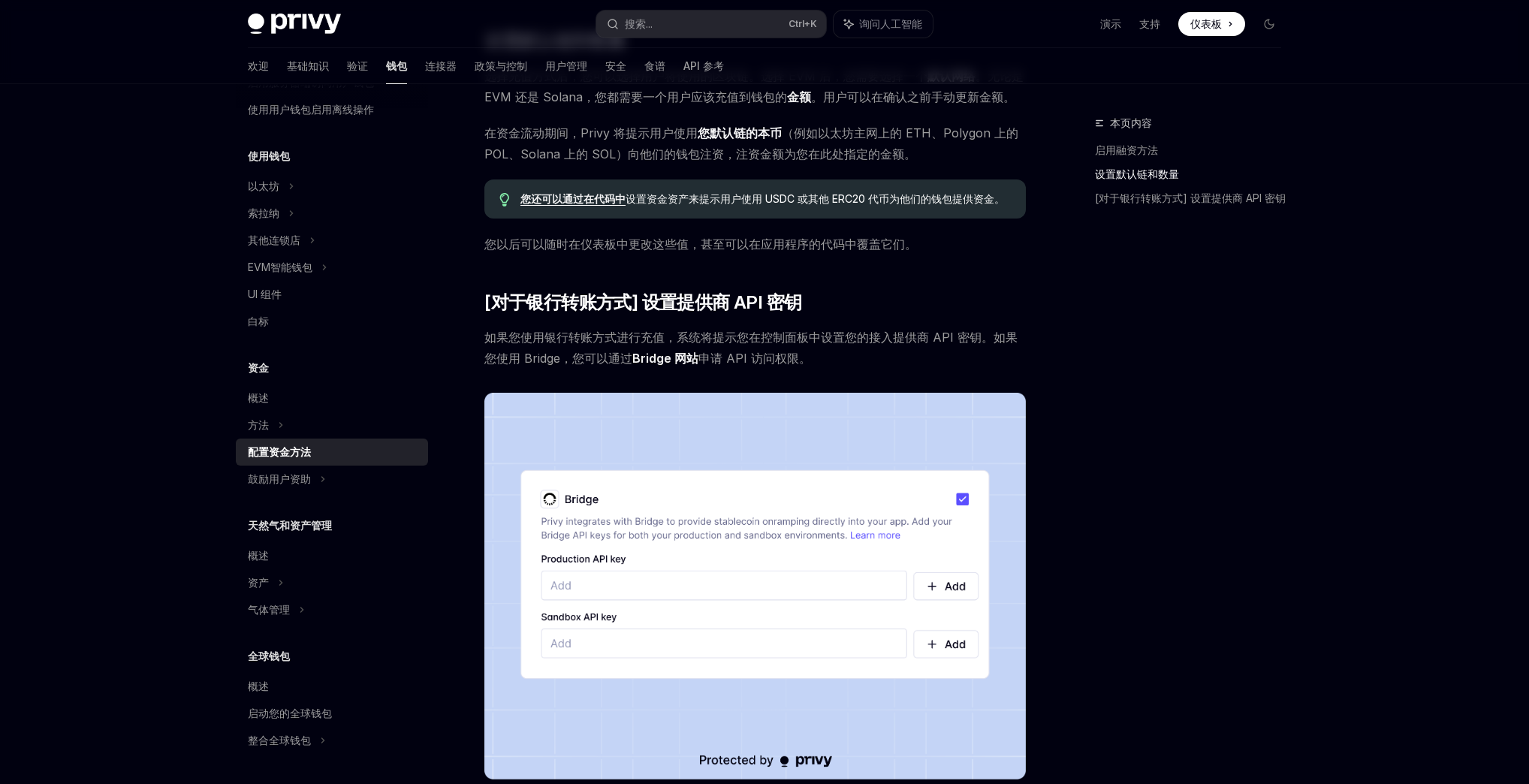 click on "您还可以通过在代码中" at bounding box center [573, 198] 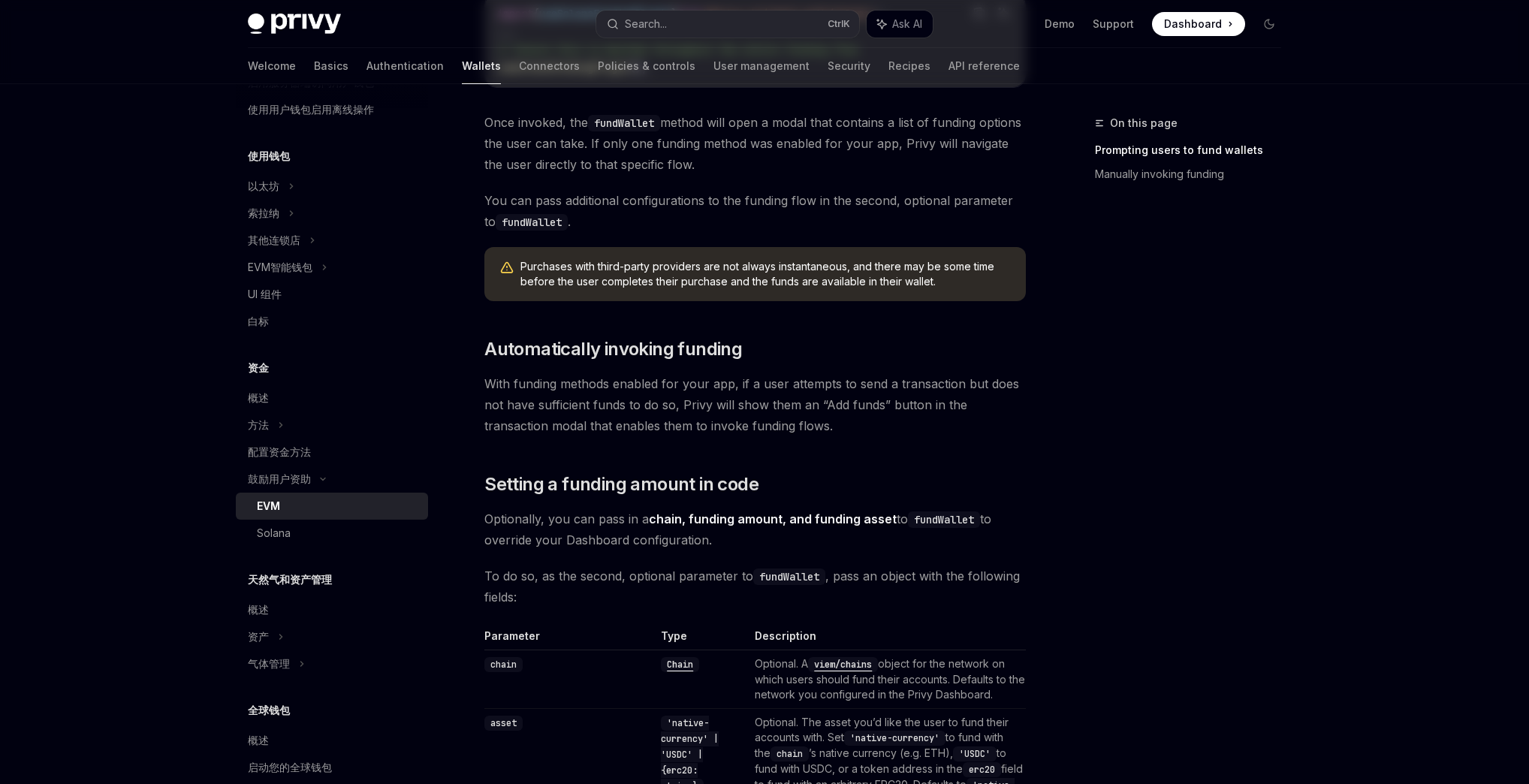 scroll, scrollTop: 0, scrollLeft: 0, axis: both 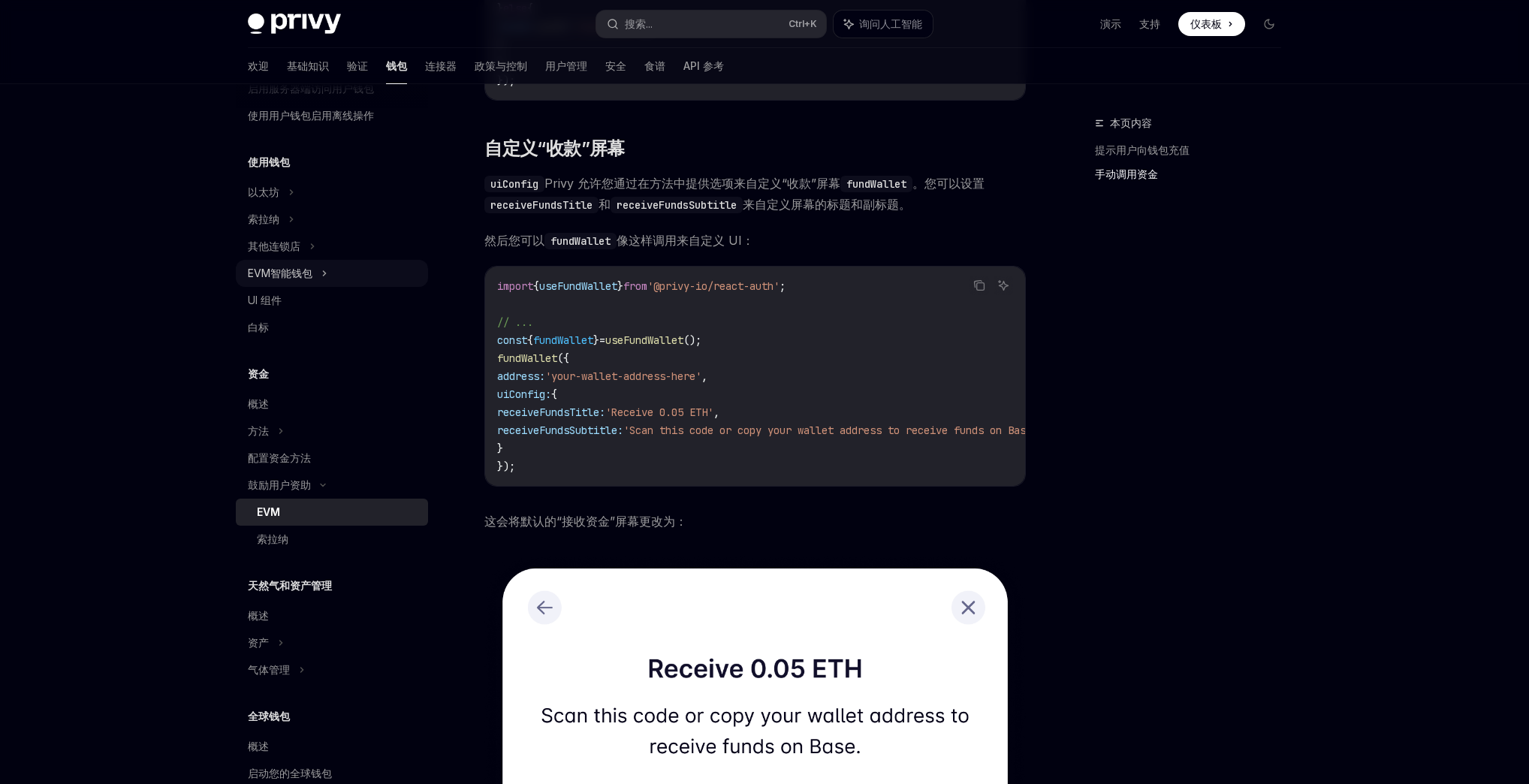click on "EVM智能钱包" at bounding box center [280, 273] 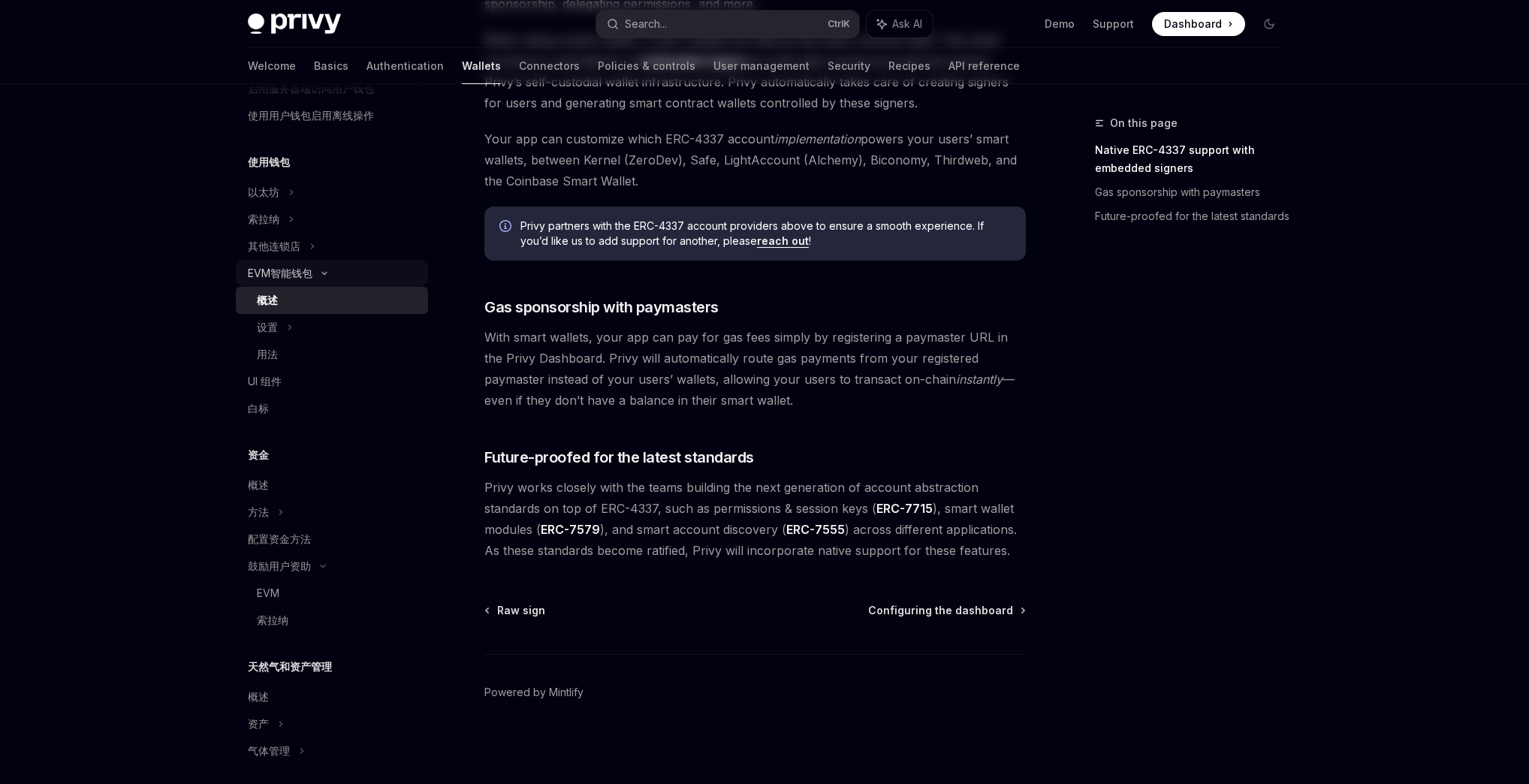 scroll, scrollTop: 0, scrollLeft: 0, axis: both 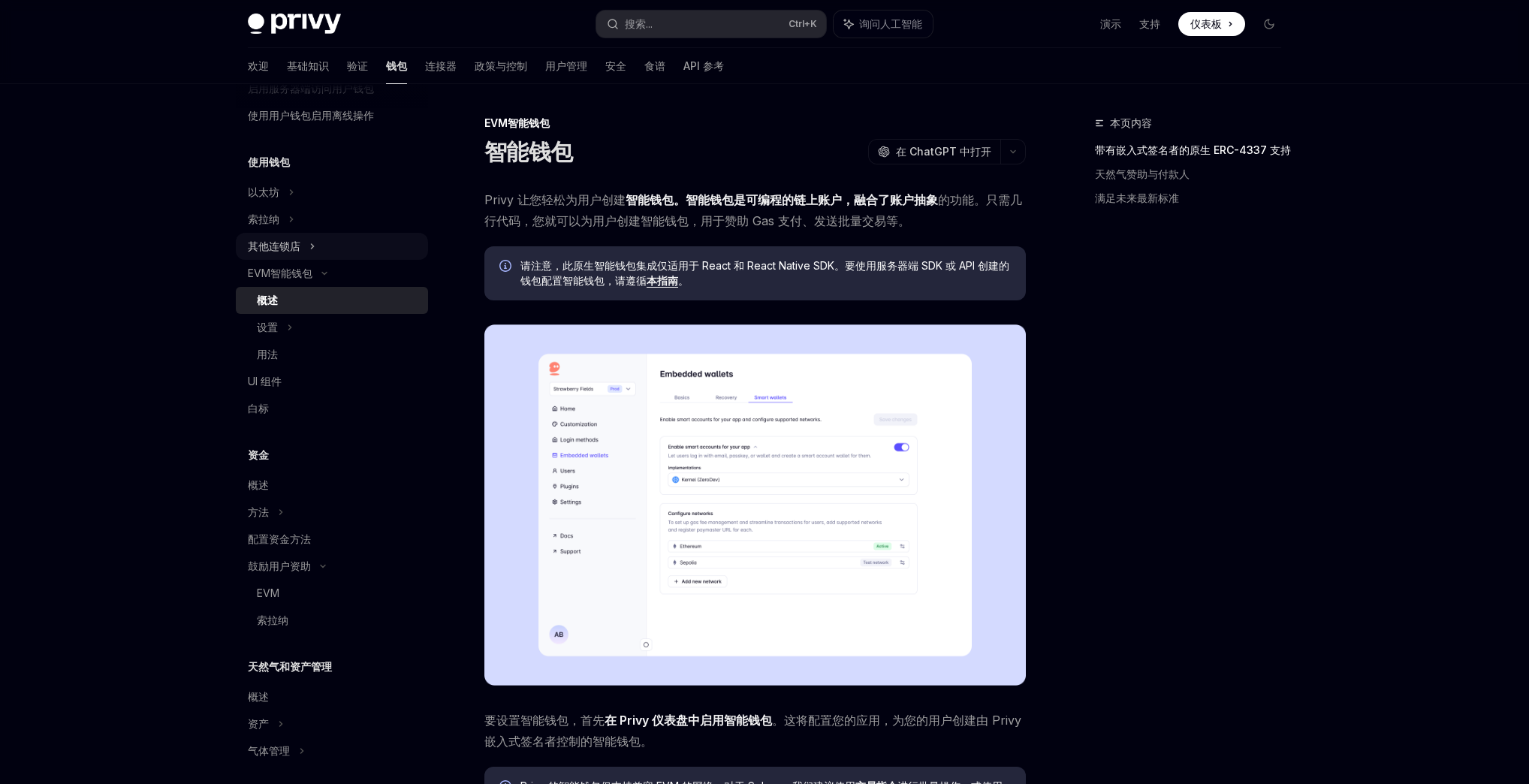 click on "其他连锁店" at bounding box center (332, 246) 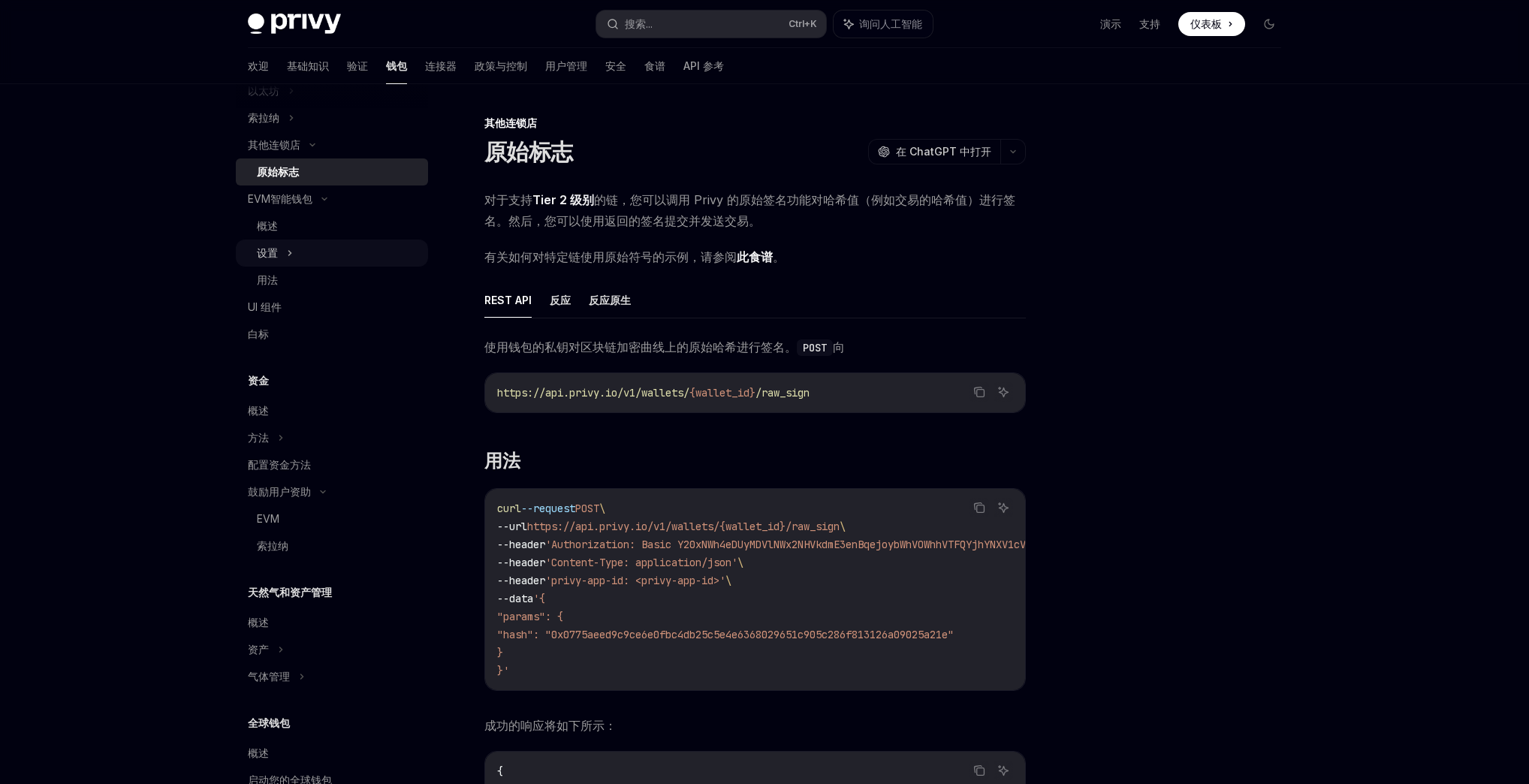 scroll, scrollTop: 448, scrollLeft: 0, axis: vertical 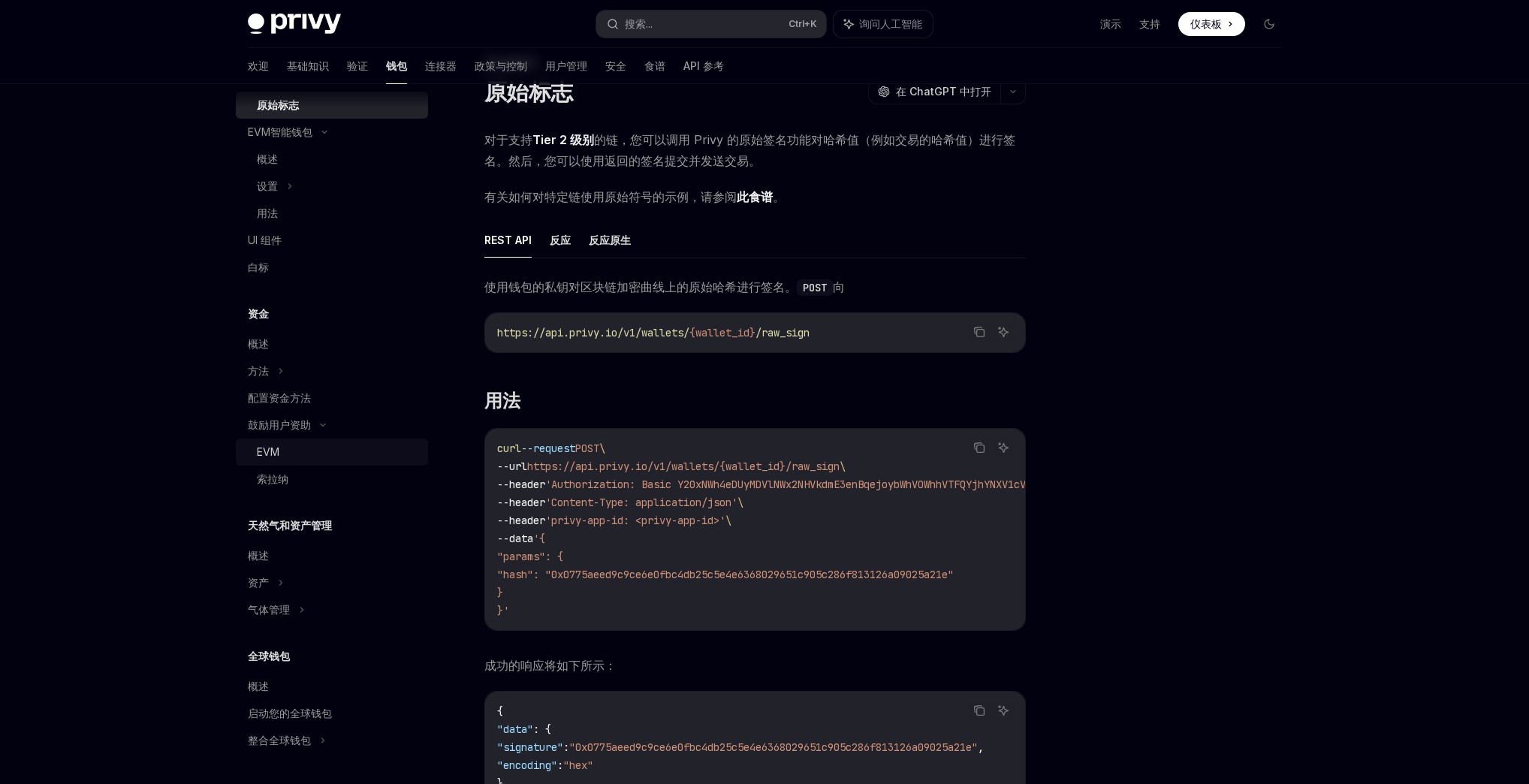 click on "EVM" at bounding box center [338, 452] 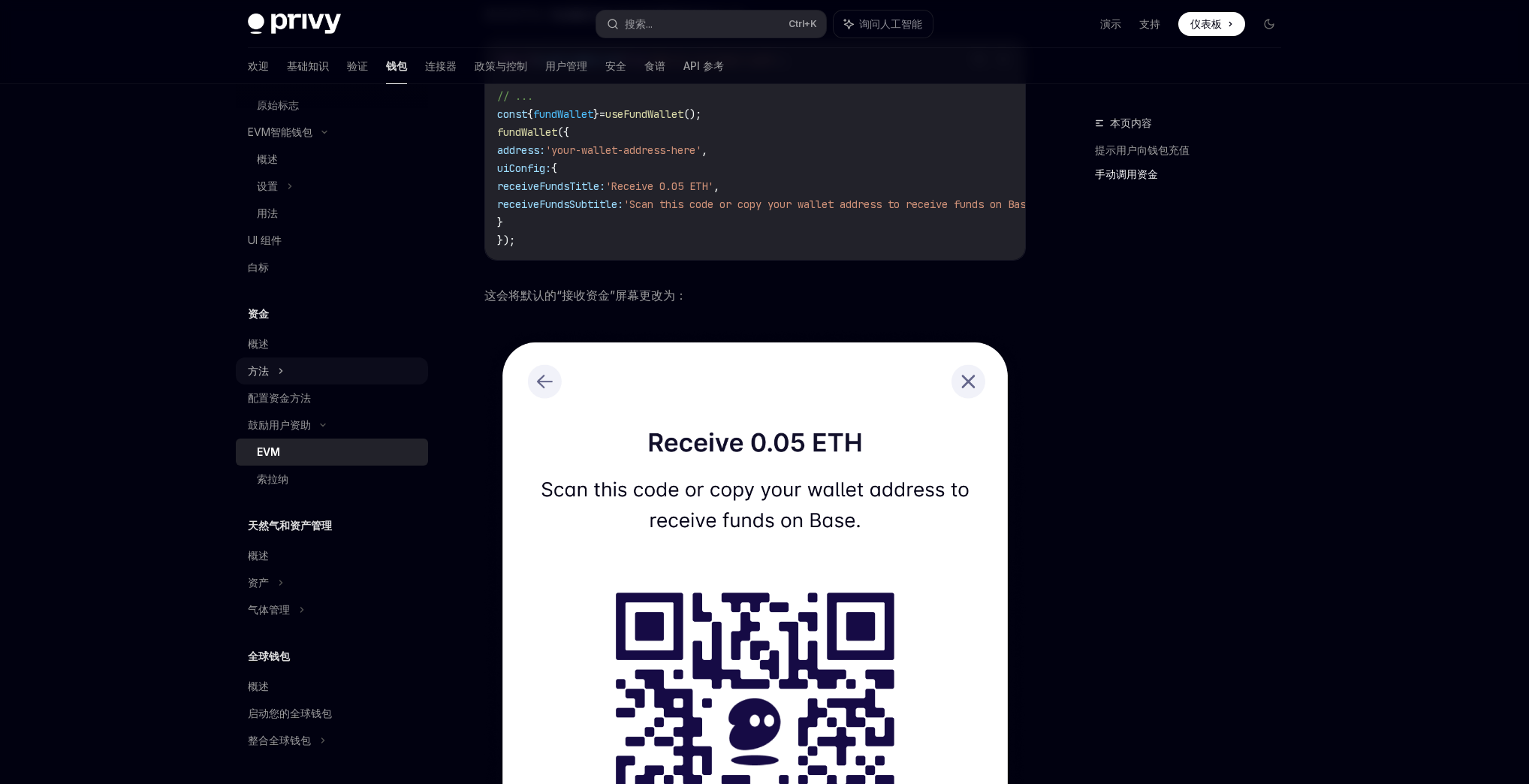 scroll, scrollTop: 3785, scrollLeft: 0, axis: vertical 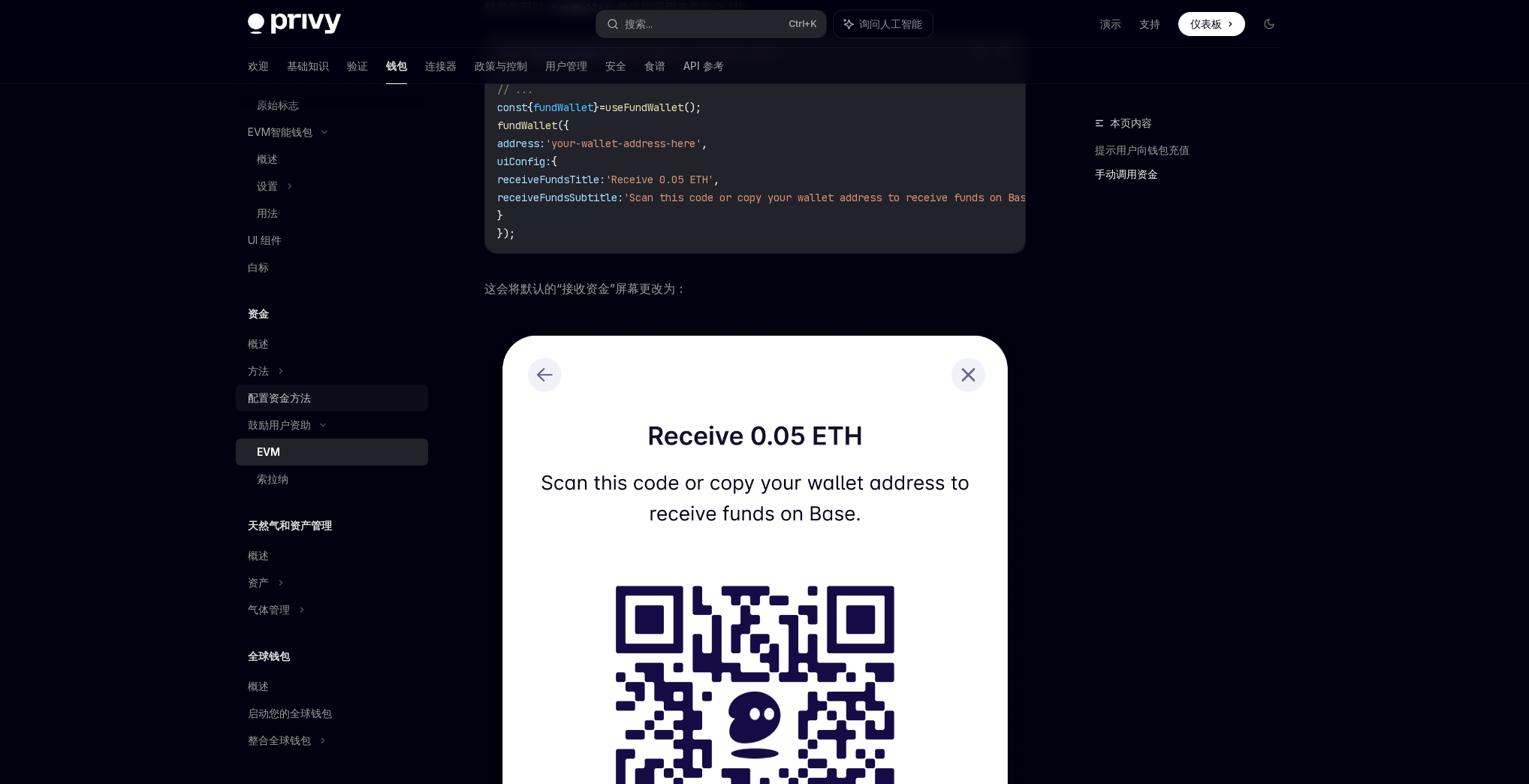click on "配置资金方法" at bounding box center (279, 397) 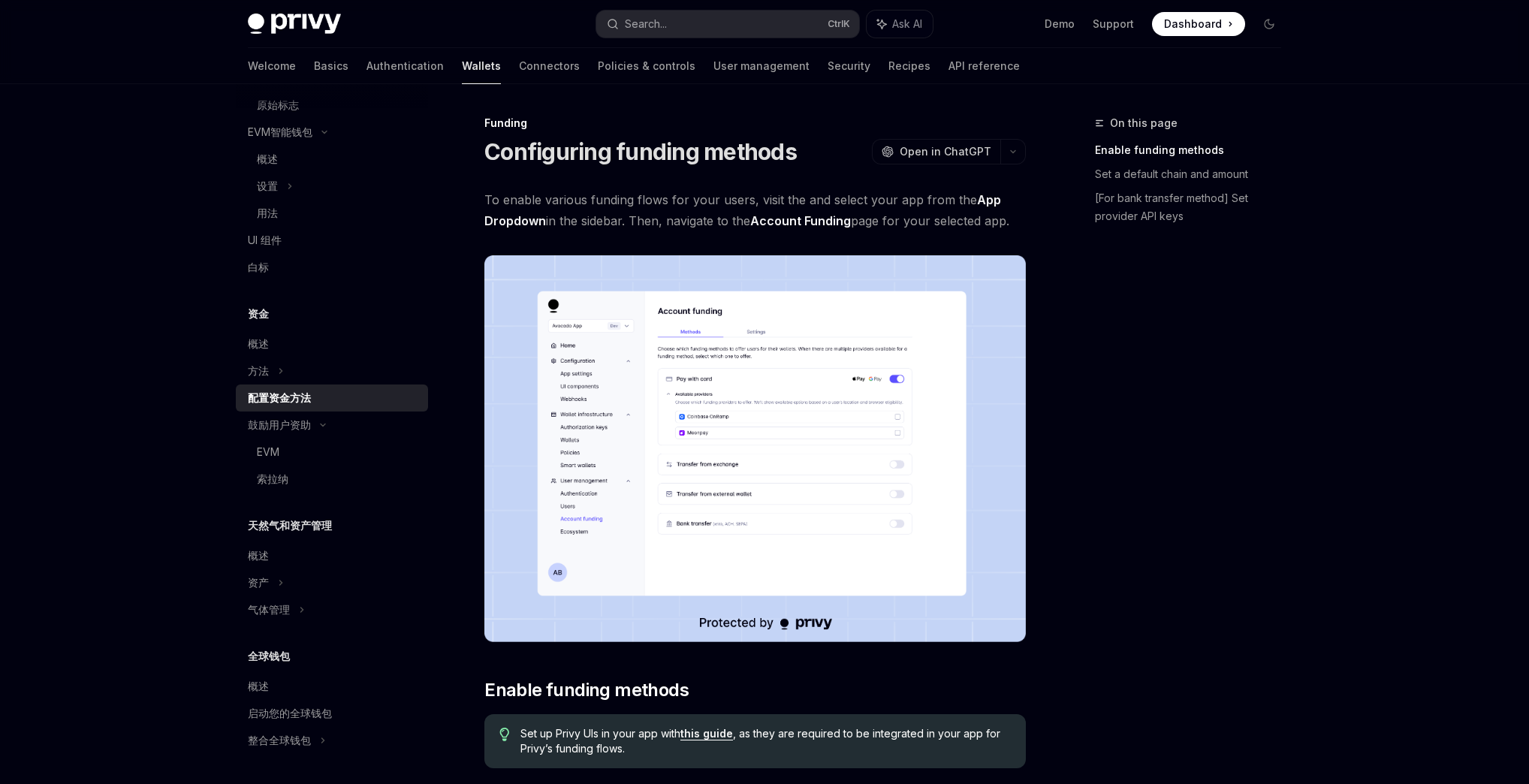 click on "配置资金方法" at bounding box center (333, 398) 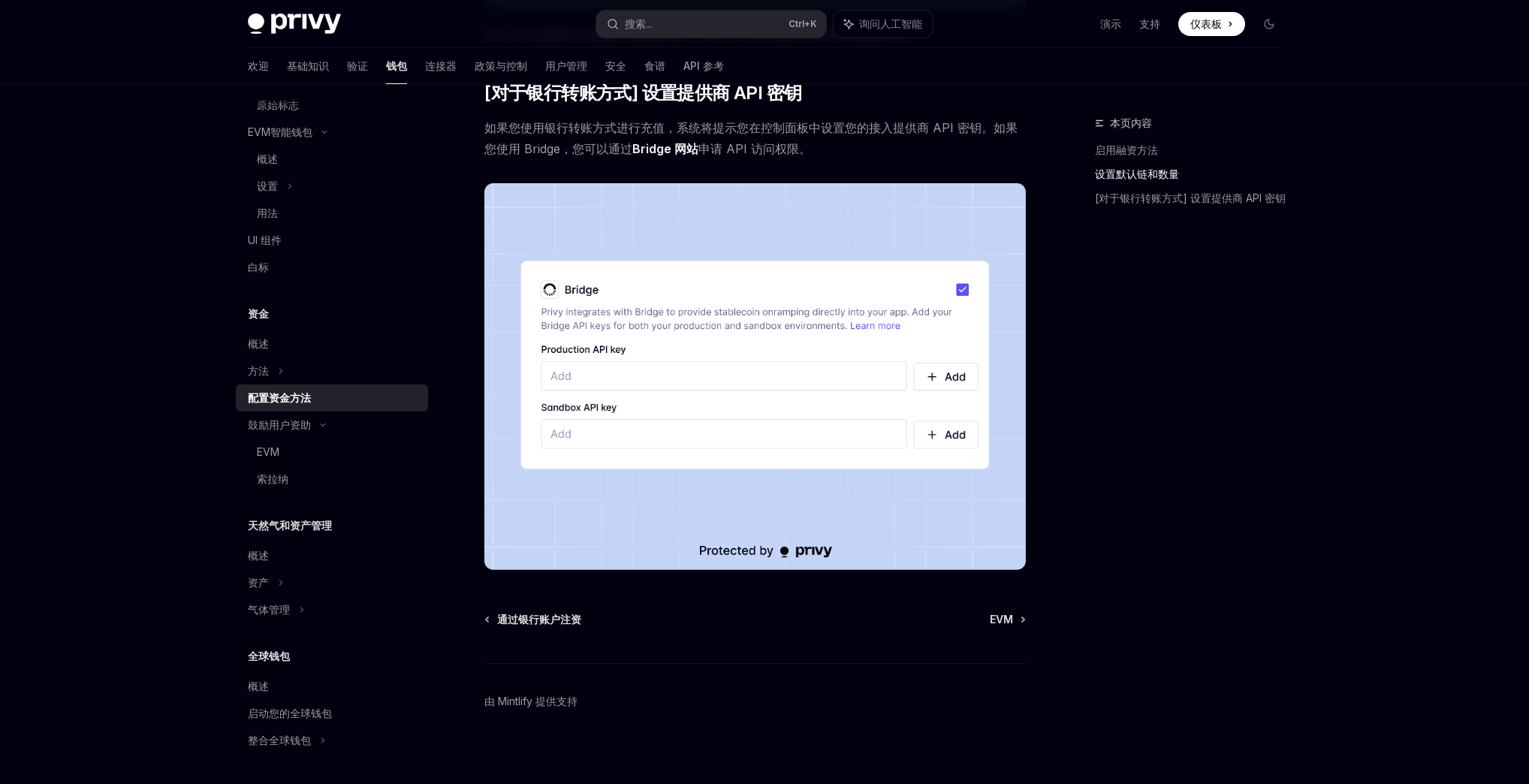 scroll, scrollTop: 1120, scrollLeft: 0, axis: vertical 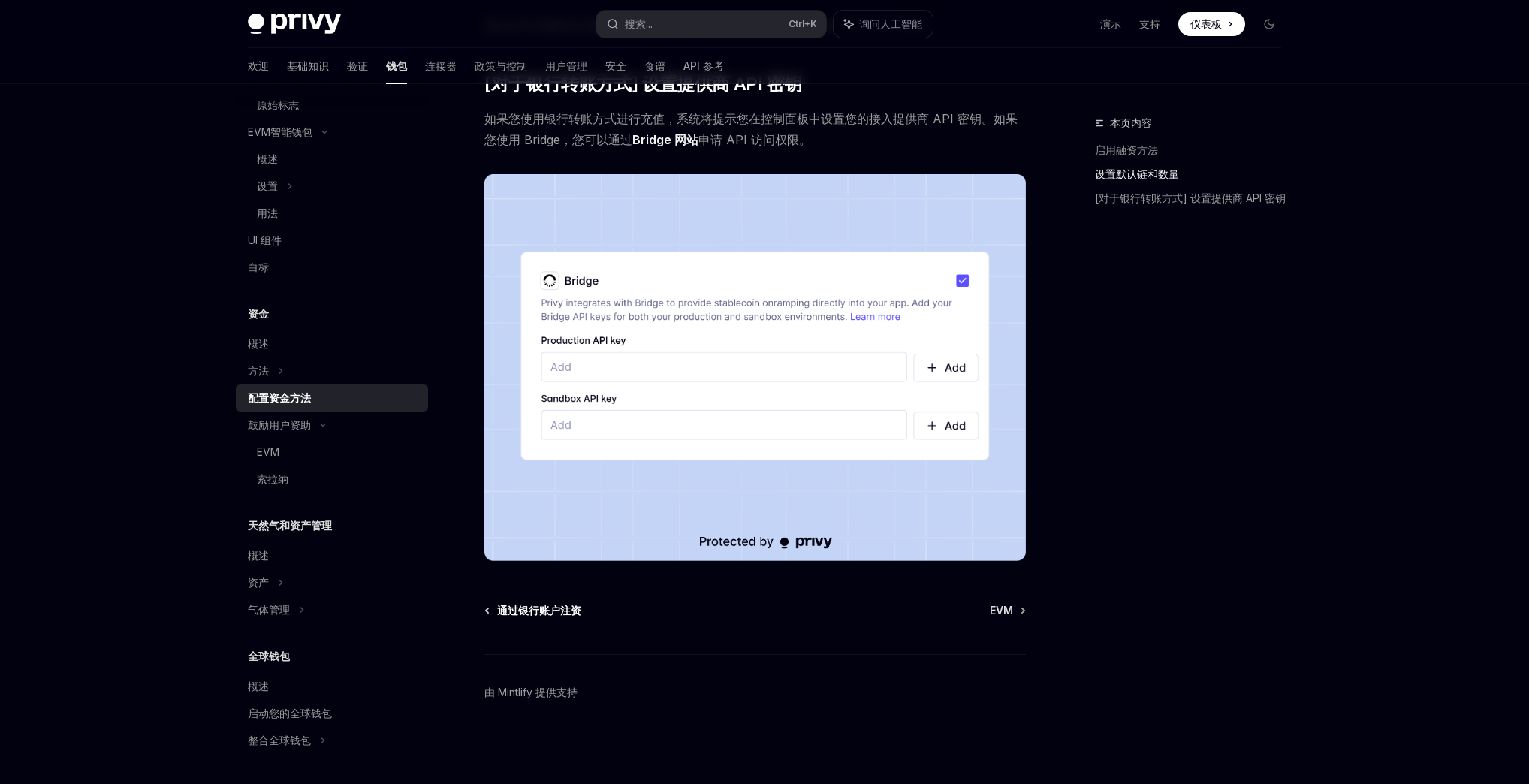 click on "通过银行账户注资" at bounding box center (539, 610) 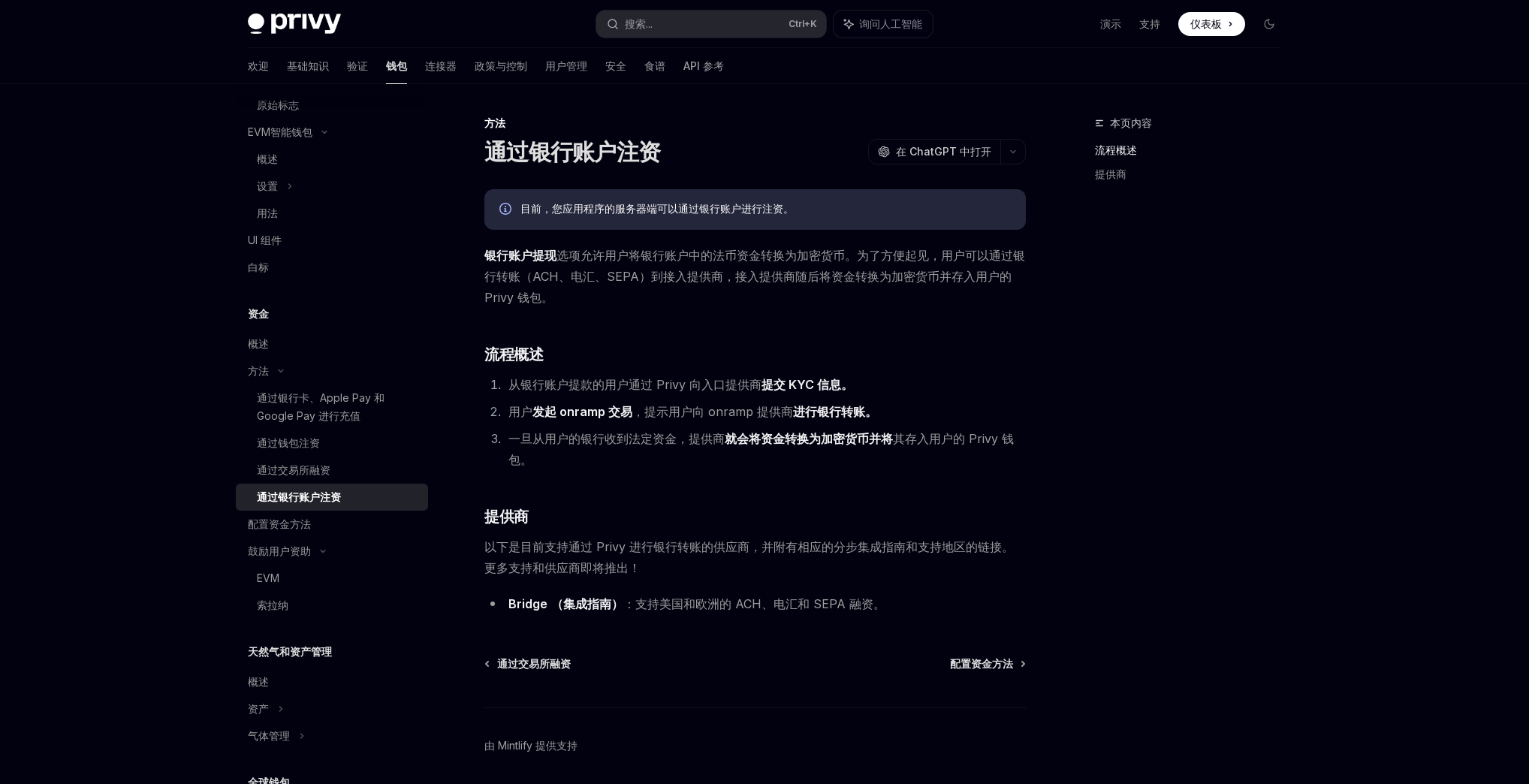 scroll, scrollTop: 53, scrollLeft: 0, axis: vertical 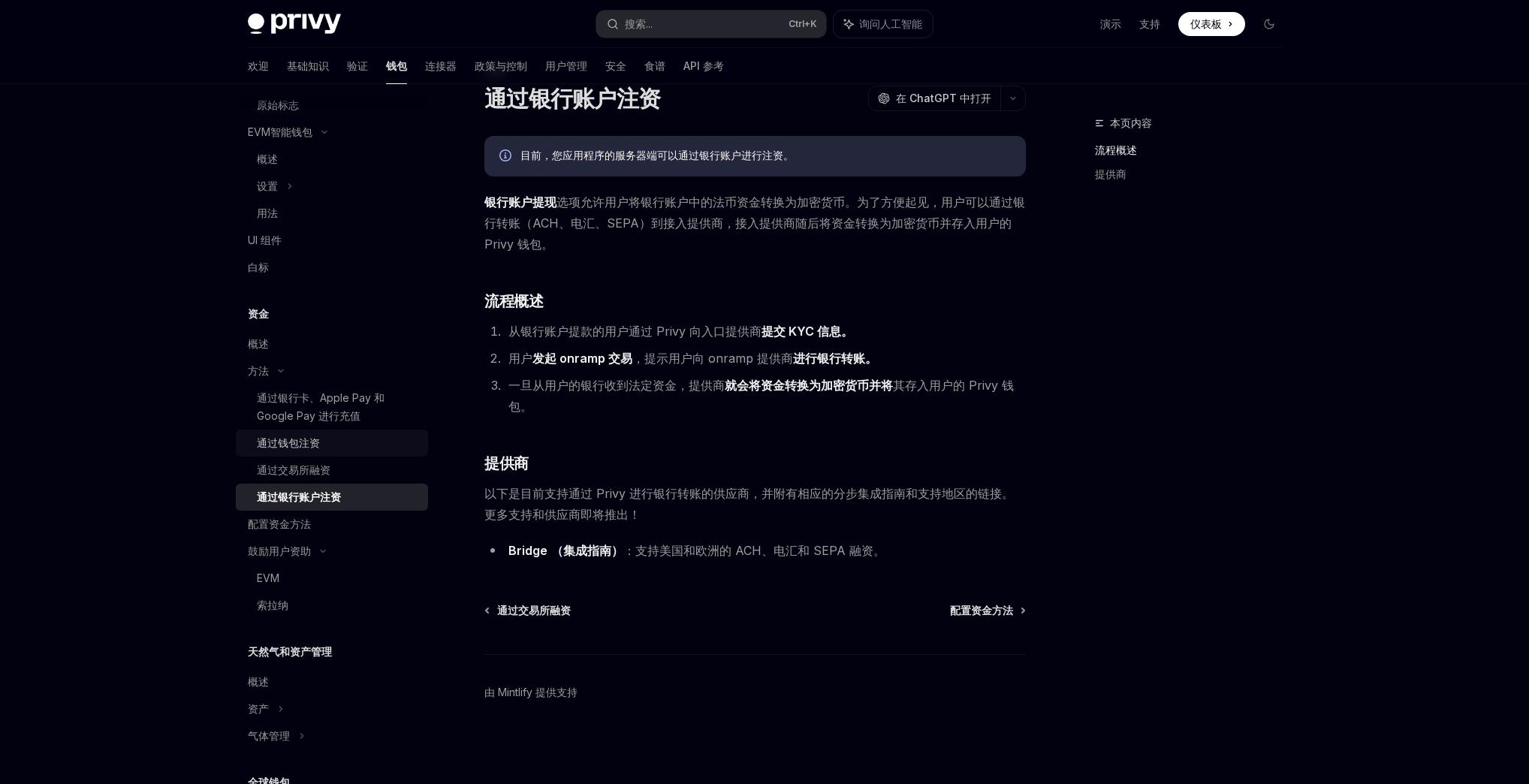 click on "通过钱包注资" at bounding box center [288, 442] 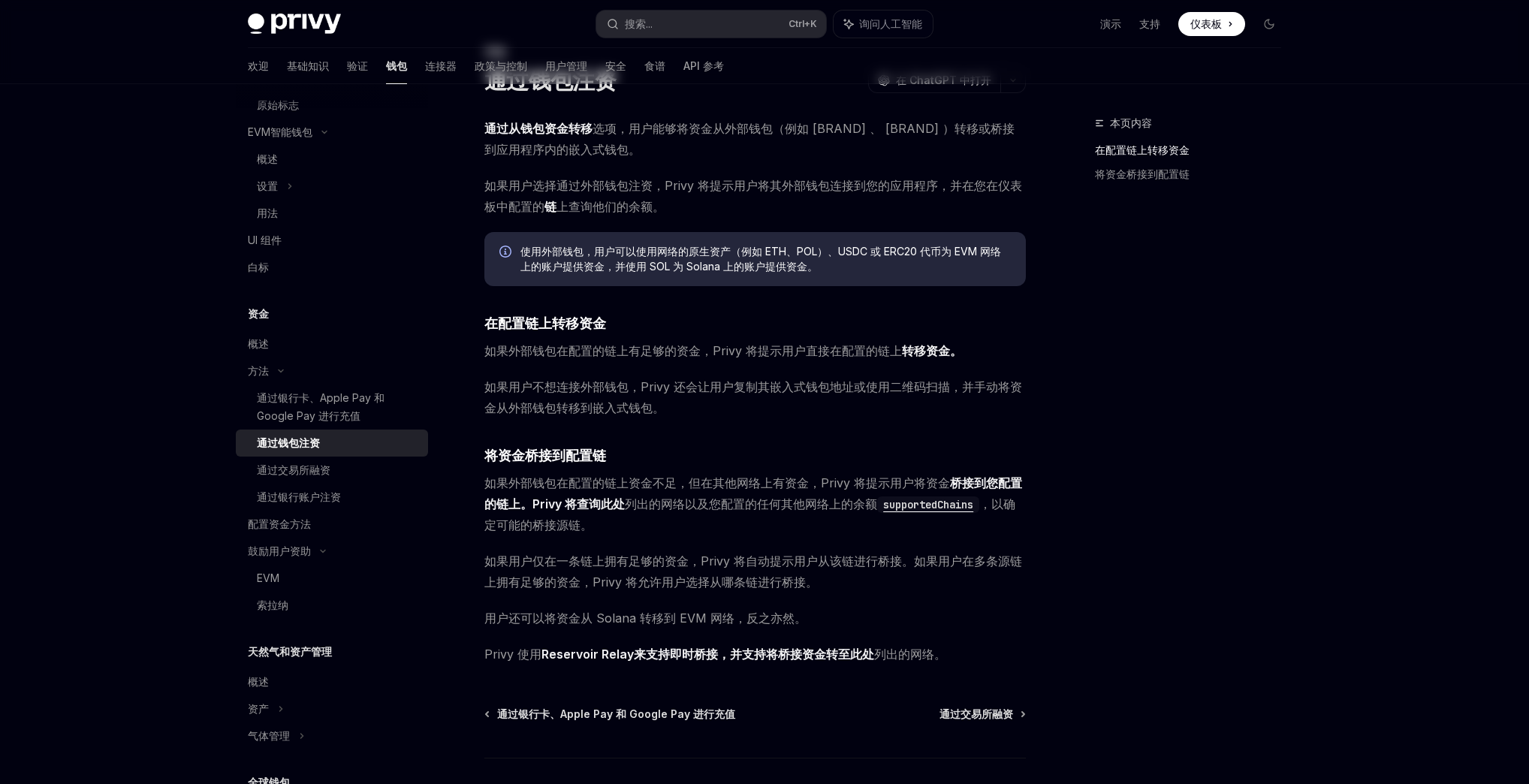 scroll, scrollTop: 174, scrollLeft: 0, axis: vertical 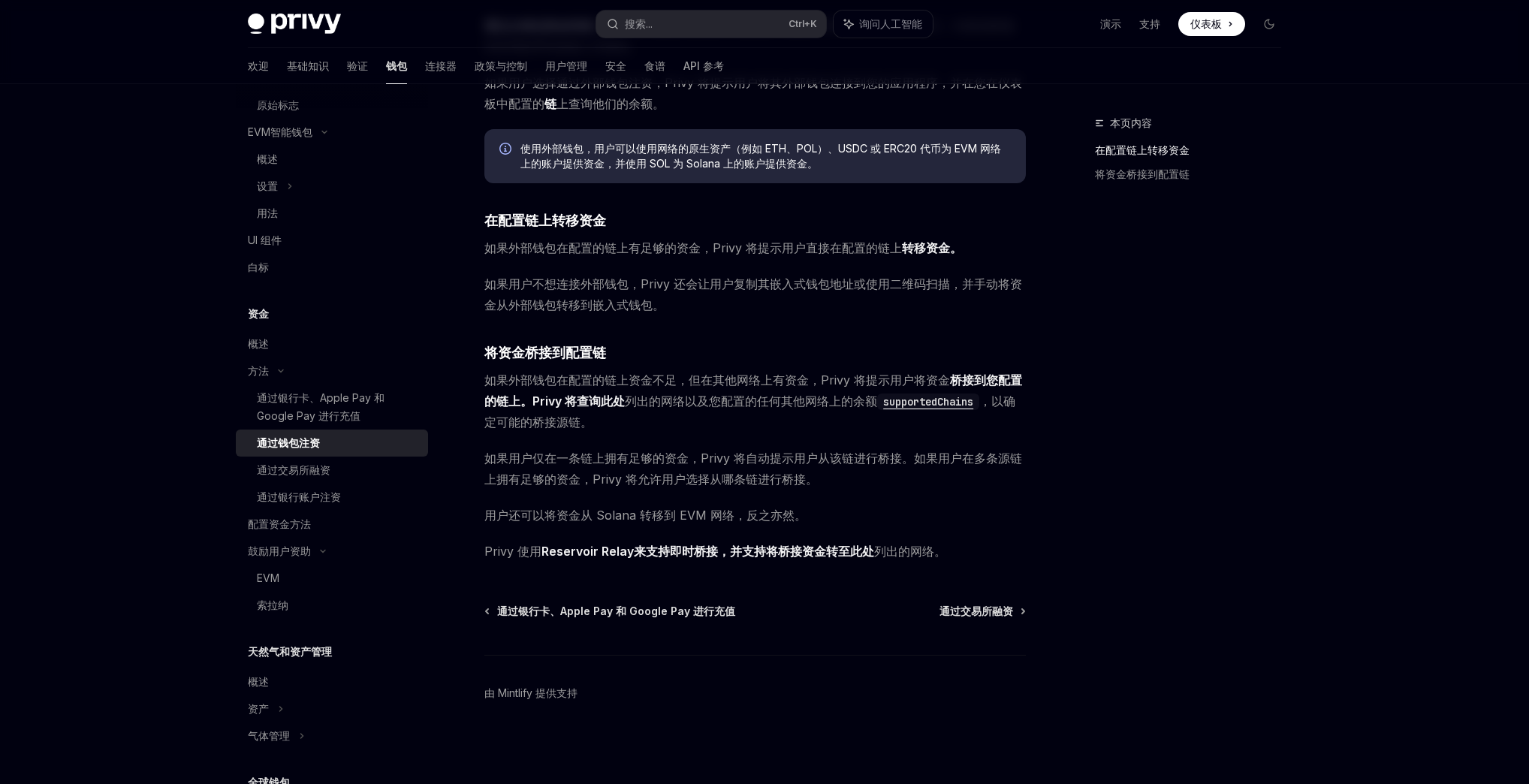 click on "Reservoir Relay来支持即时桥接，并支持将桥接资金转至" at bounding box center [695, 551] 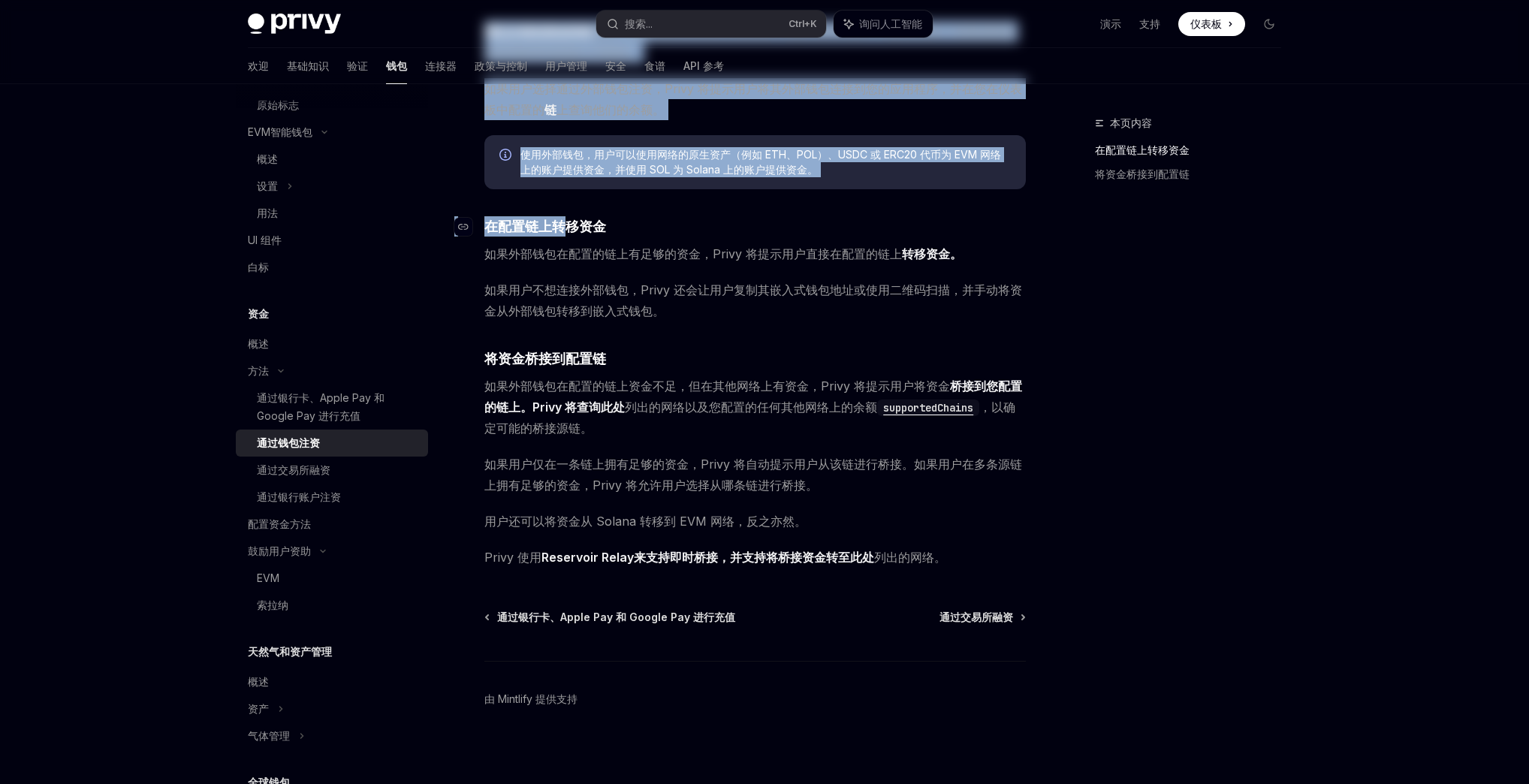 scroll, scrollTop: 174, scrollLeft: 0, axis: vertical 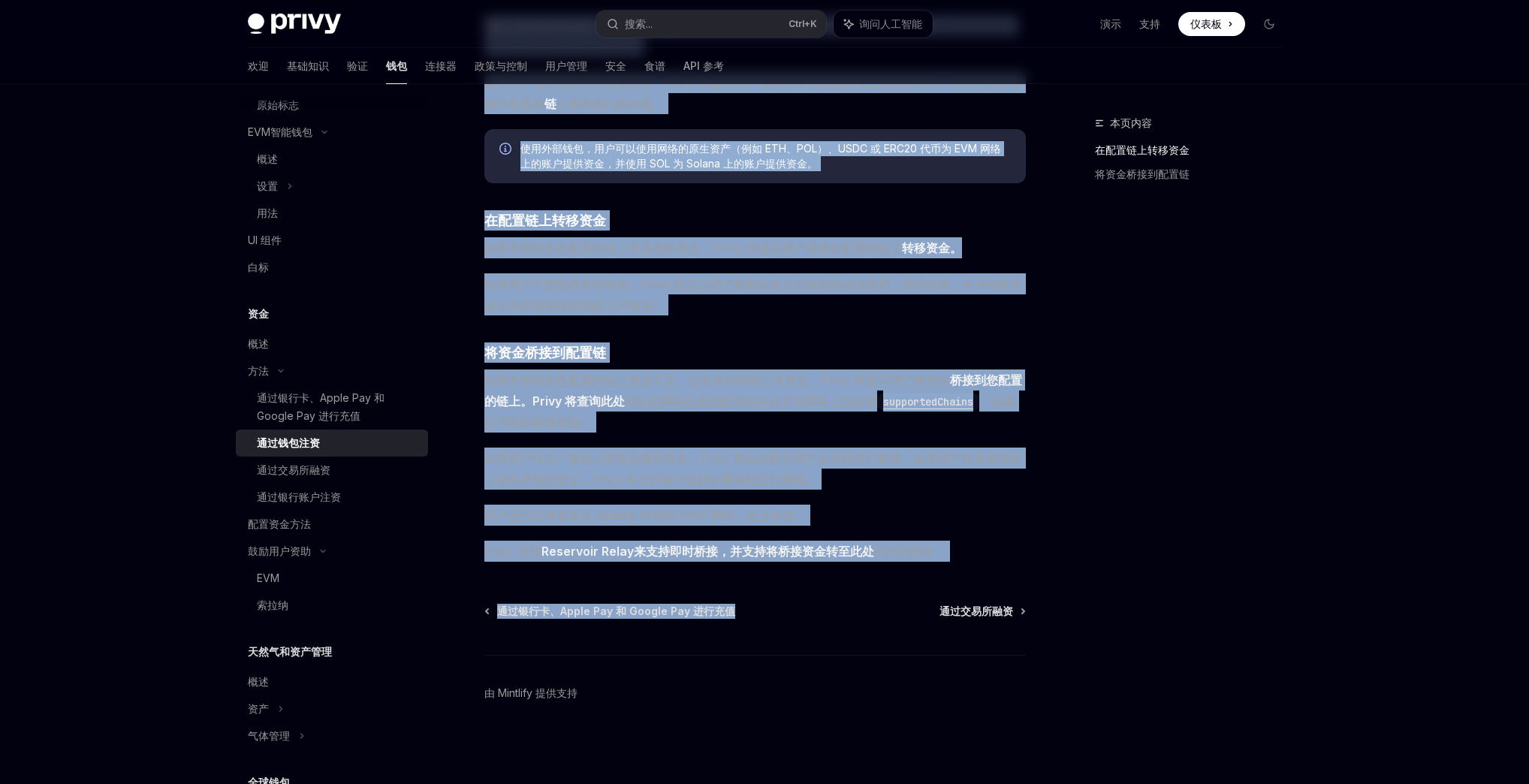 drag, startPoint x: 487, startPoint y: 110, endPoint x: 796, endPoint y: 616, distance: 592.8887 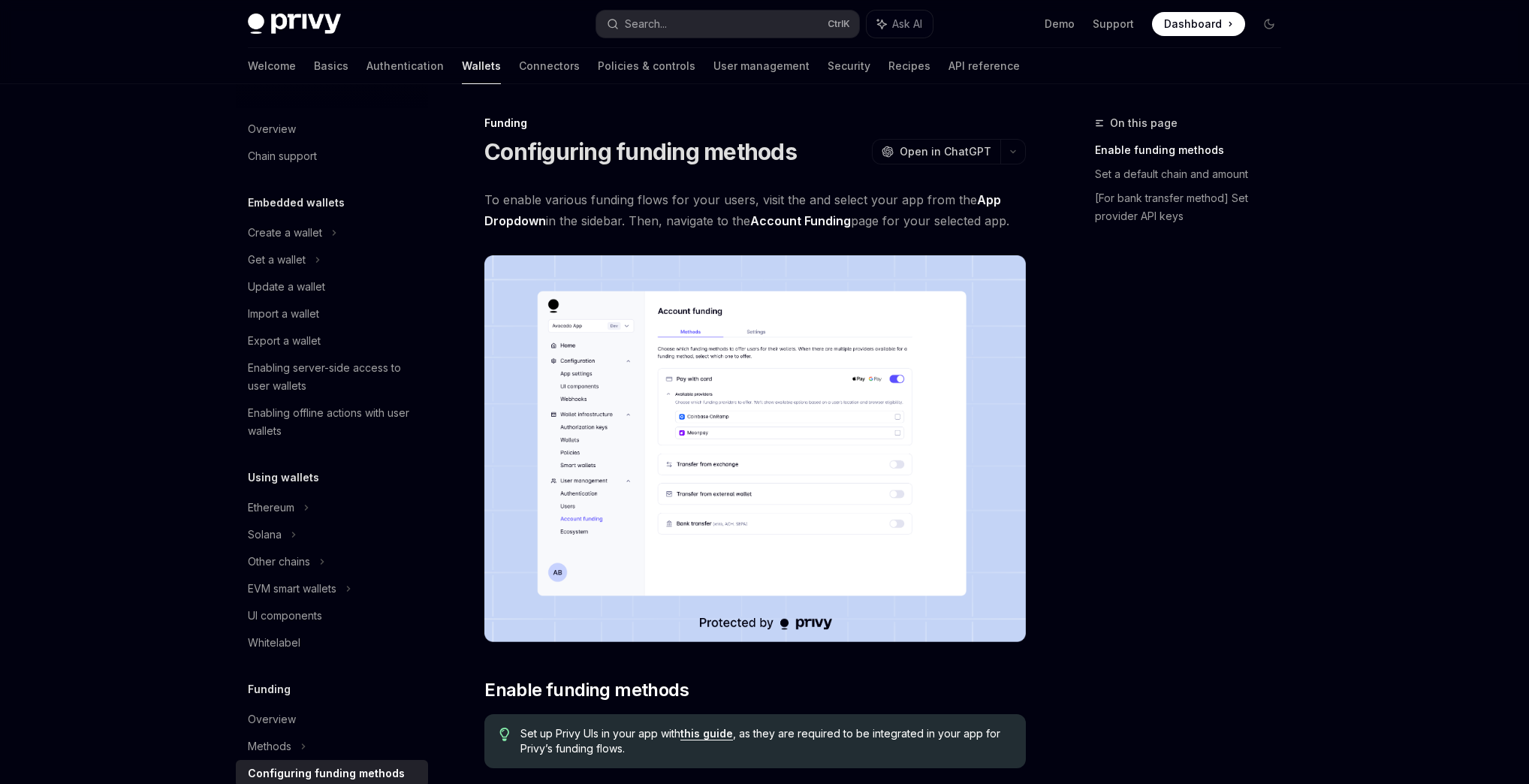 scroll, scrollTop: 0, scrollLeft: 0, axis: both 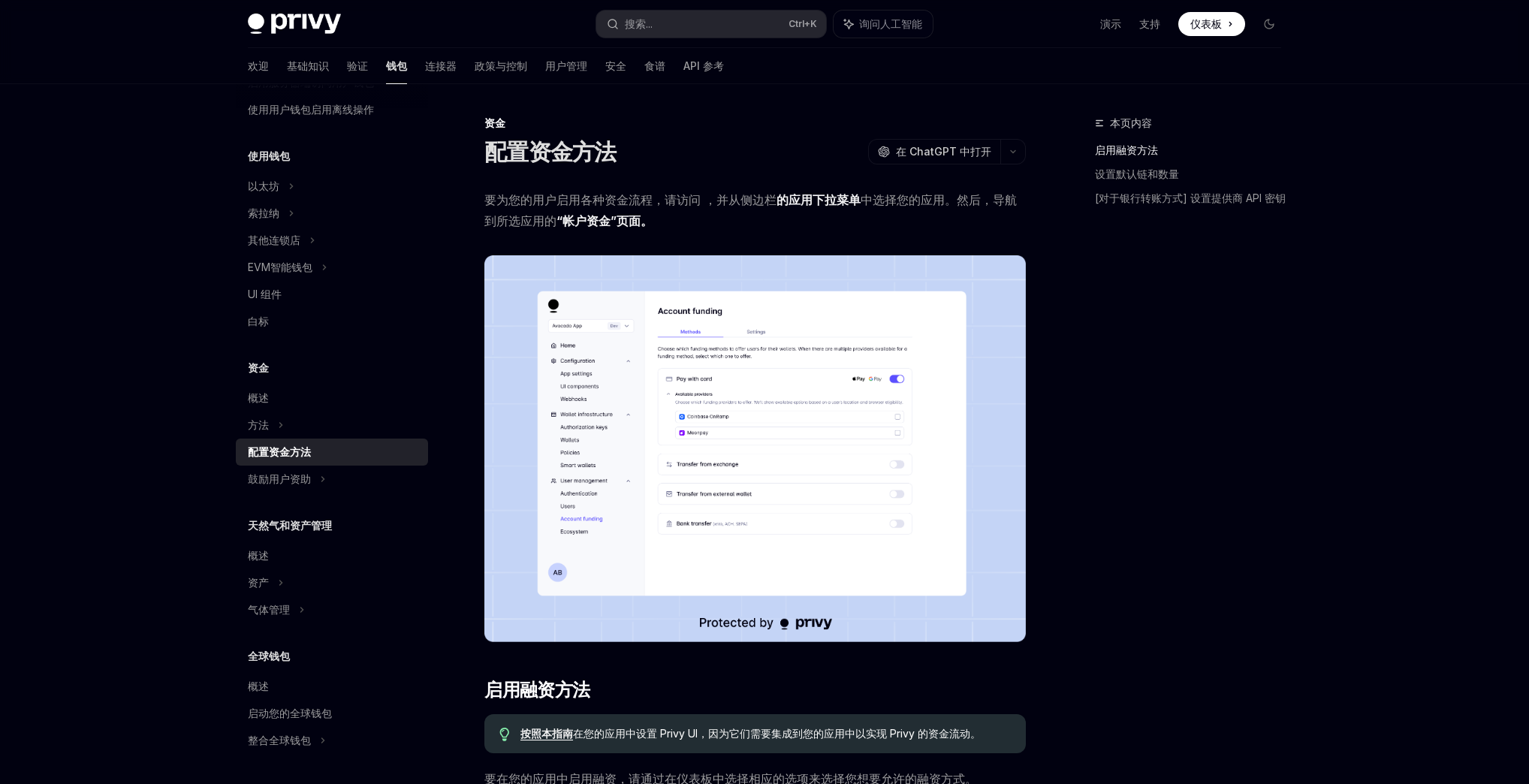 drag, startPoint x: 1274, startPoint y: 49, endPoint x: 1295, endPoint y: 364, distance: 315.6992 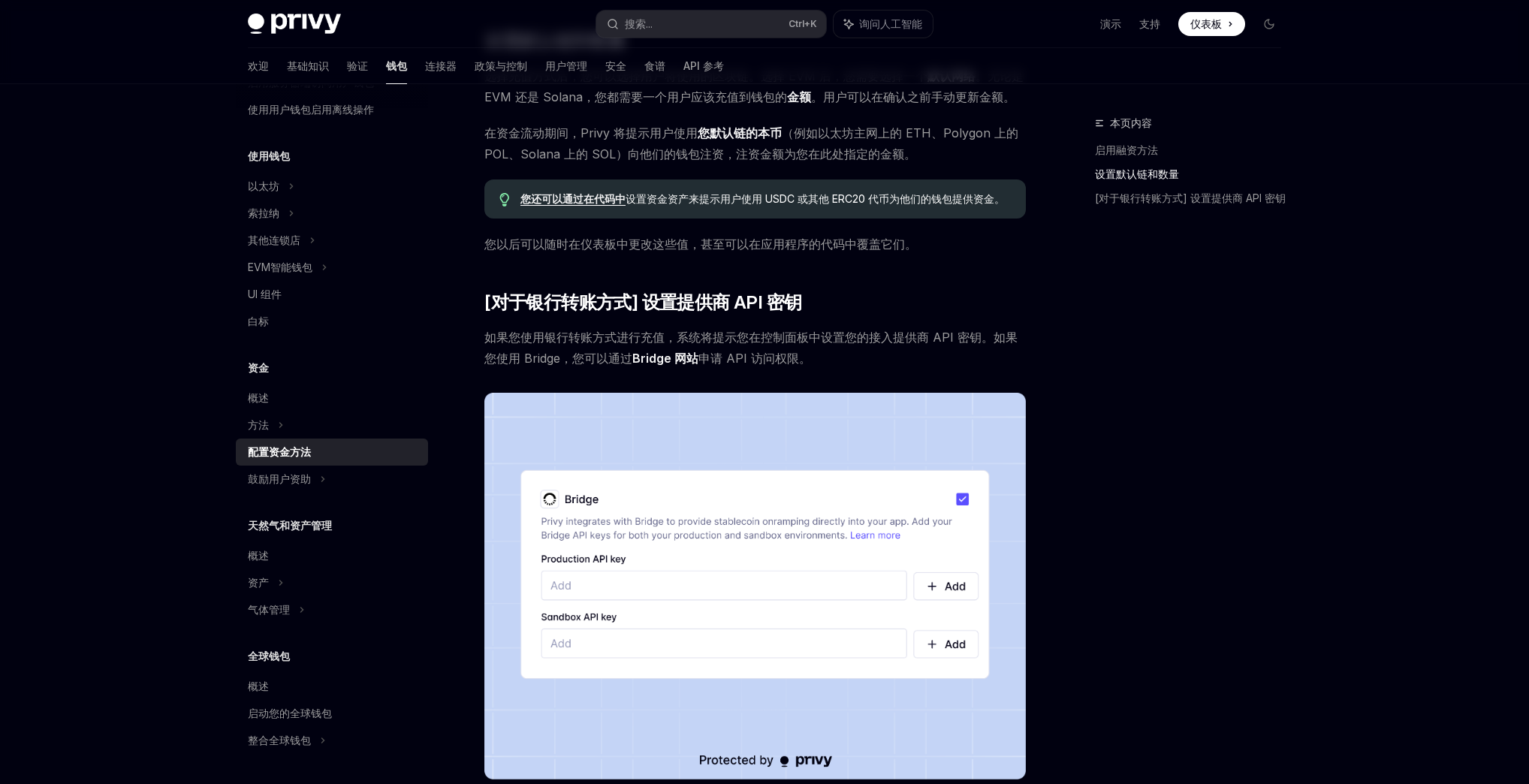 scroll, scrollTop: 1021, scrollLeft: 0, axis: vertical 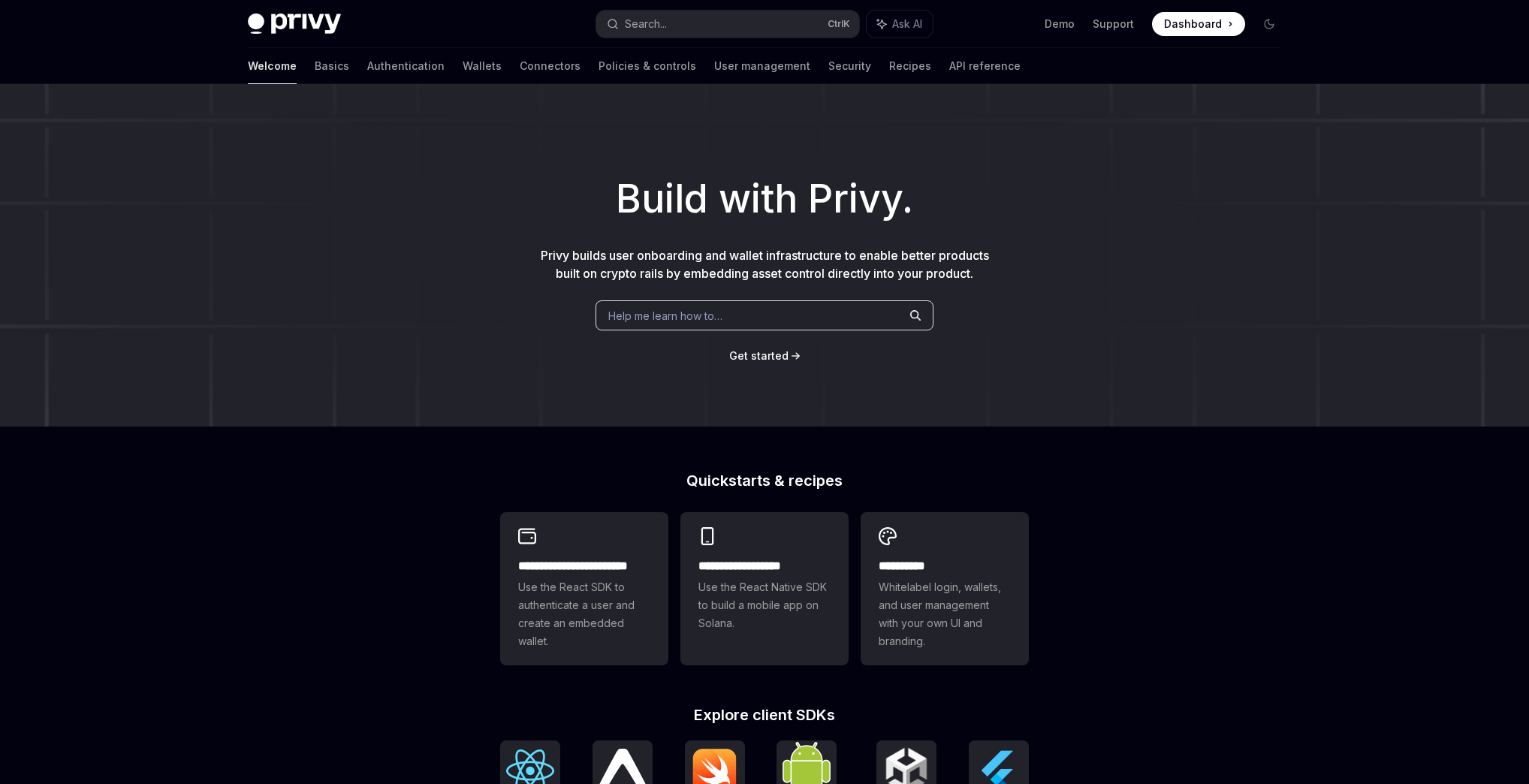 click on "Dashboard" at bounding box center [1193, 24] 